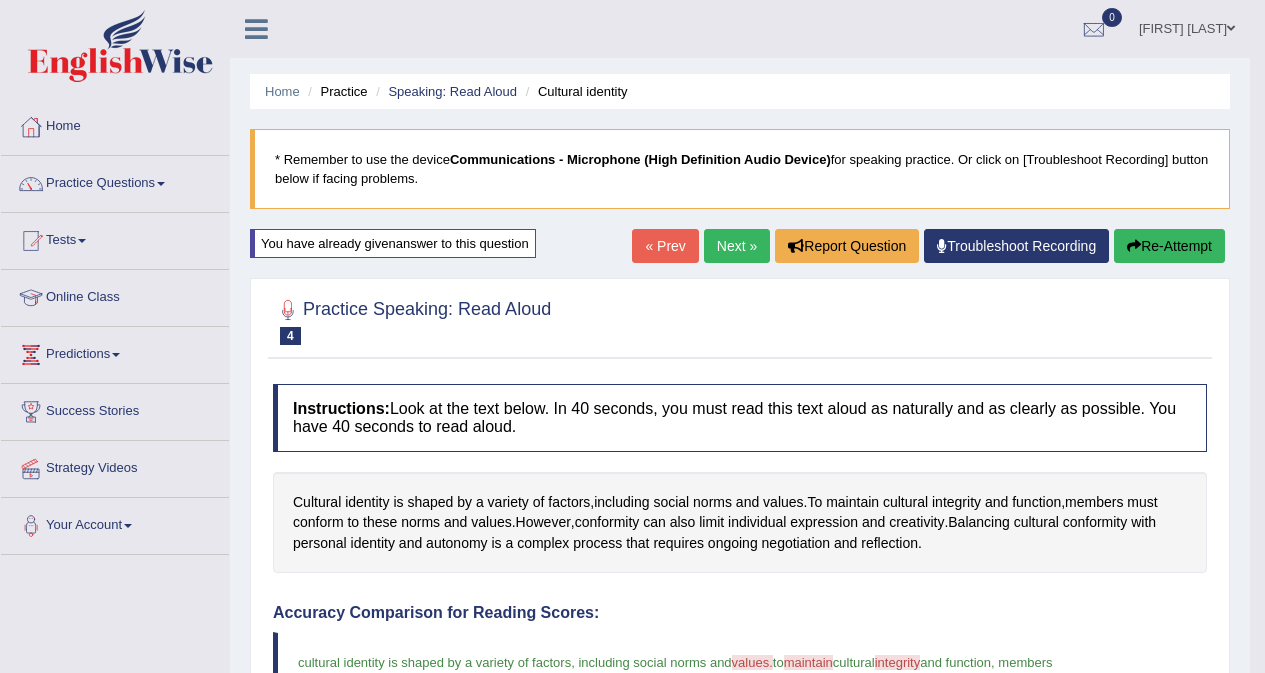 scroll, scrollTop: 222, scrollLeft: 0, axis: vertical 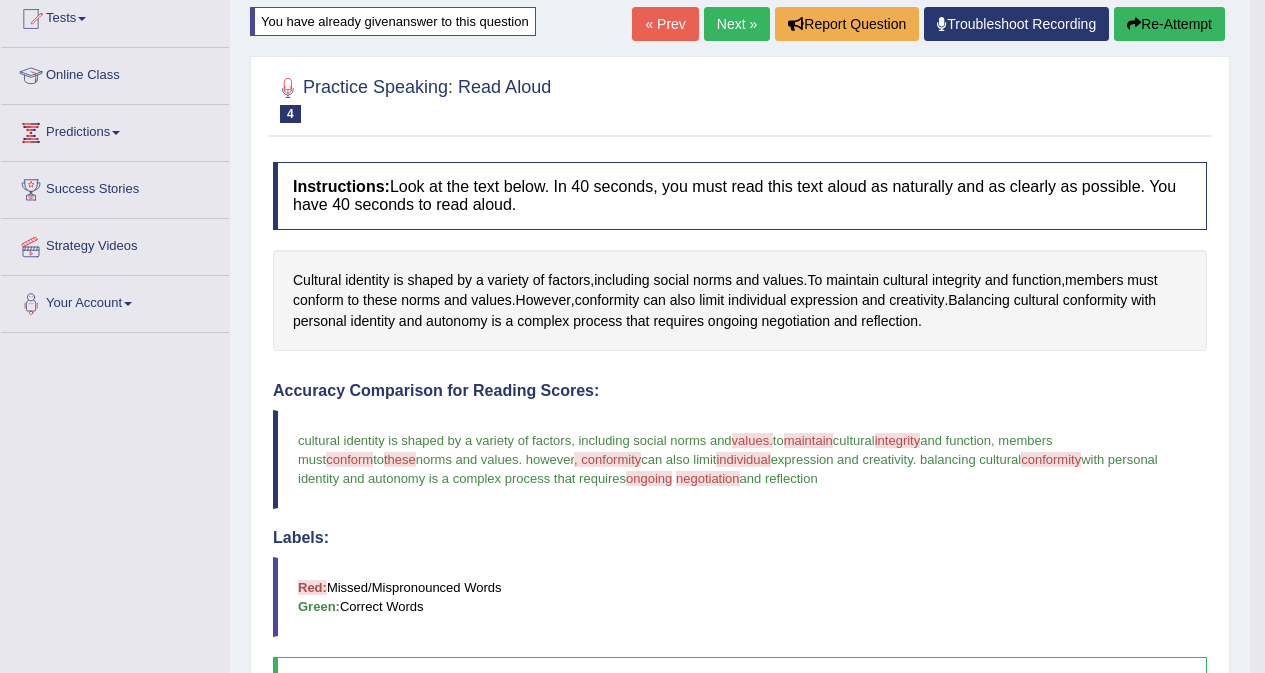 click on "Re-Attempt" at bounding box center [1169, 24] 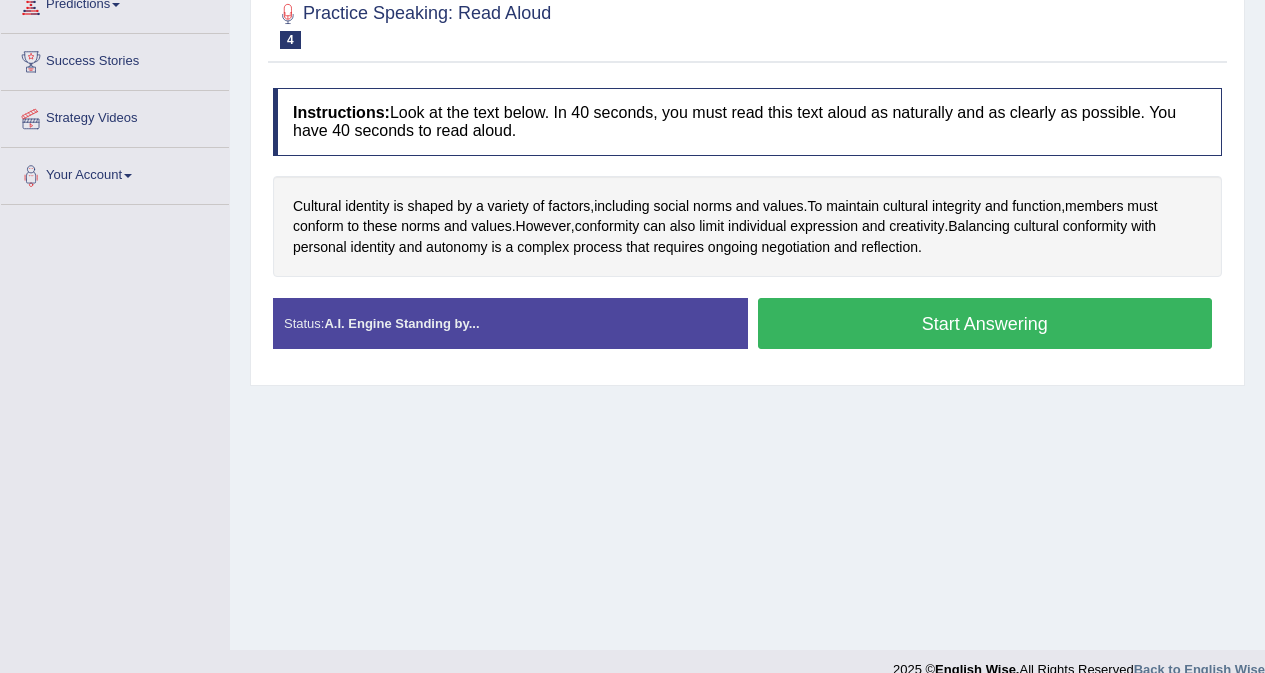 scroll, scrollTop: 350, scrollLeft: 0, axis: vertical 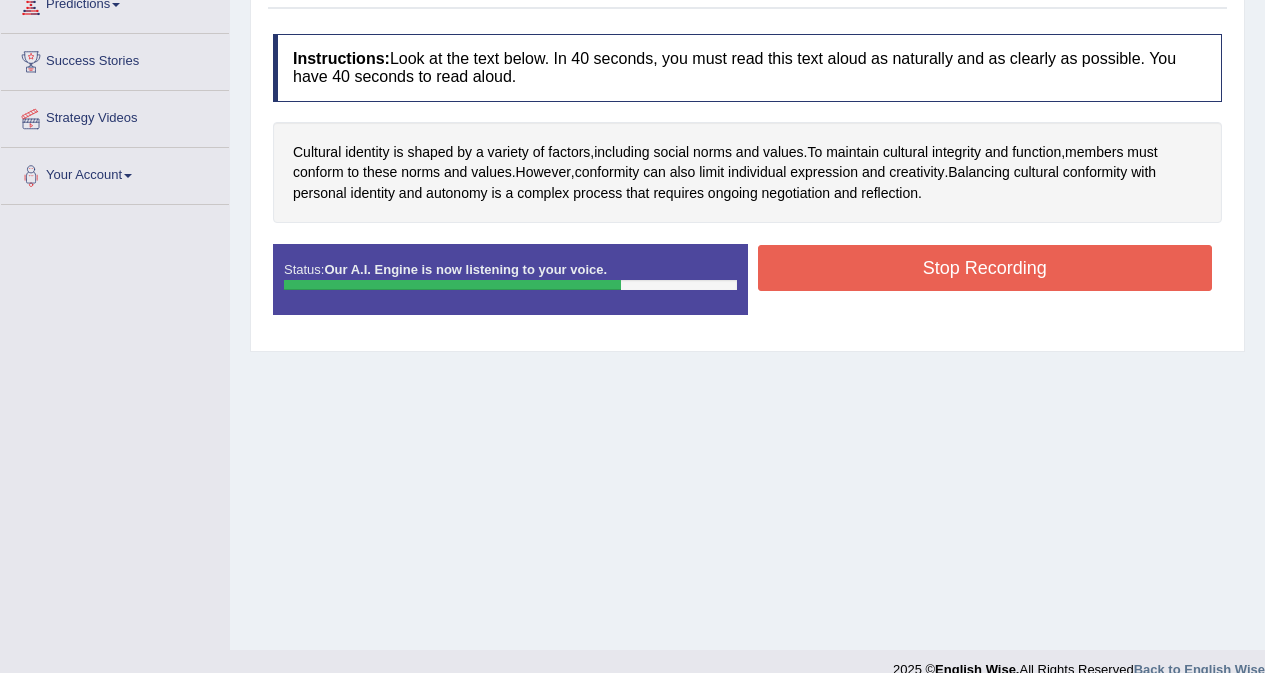 click on "Stop Recording" at bounding box center (985, 268) 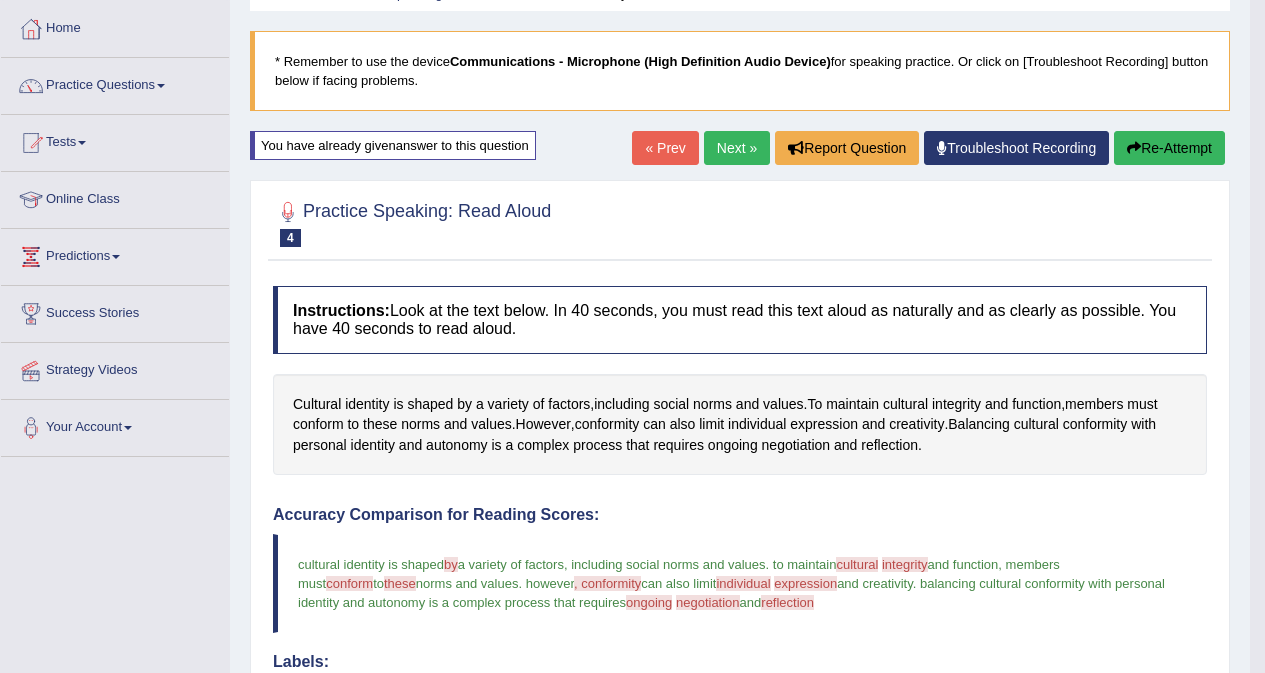 scroll, scrollTop: 50, scrollLeft: 0, axis: vertical 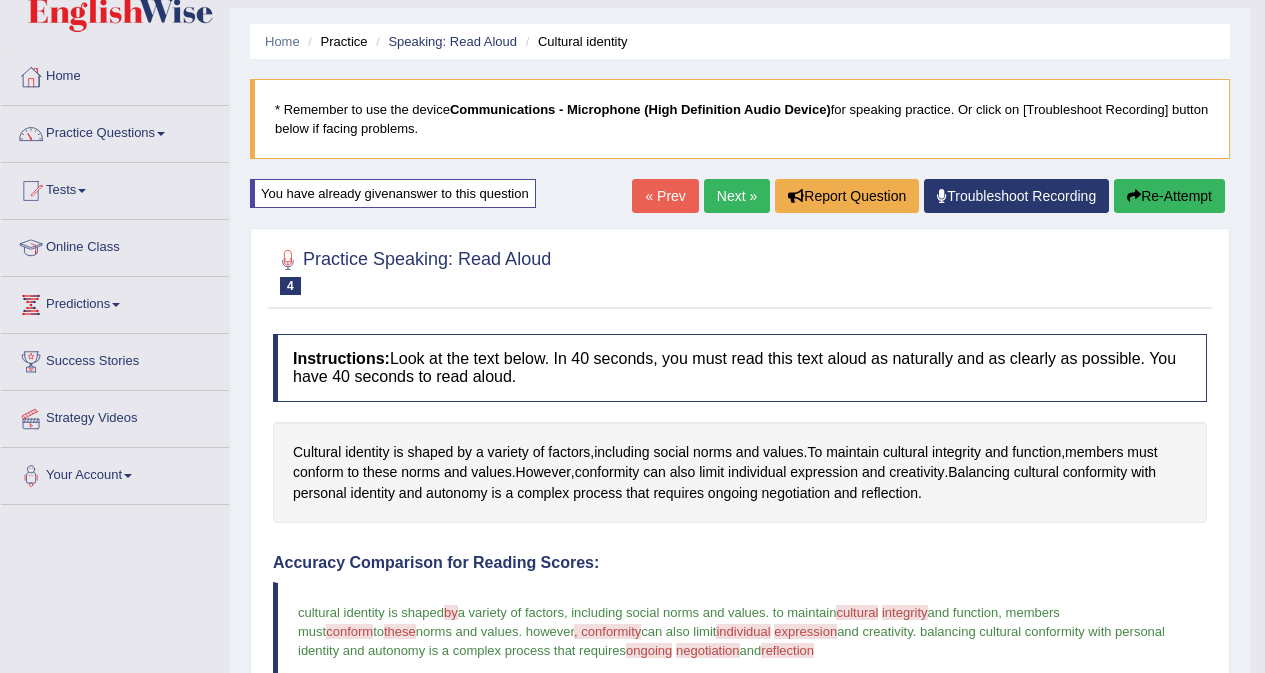 click at bounding box center (1134, 196) 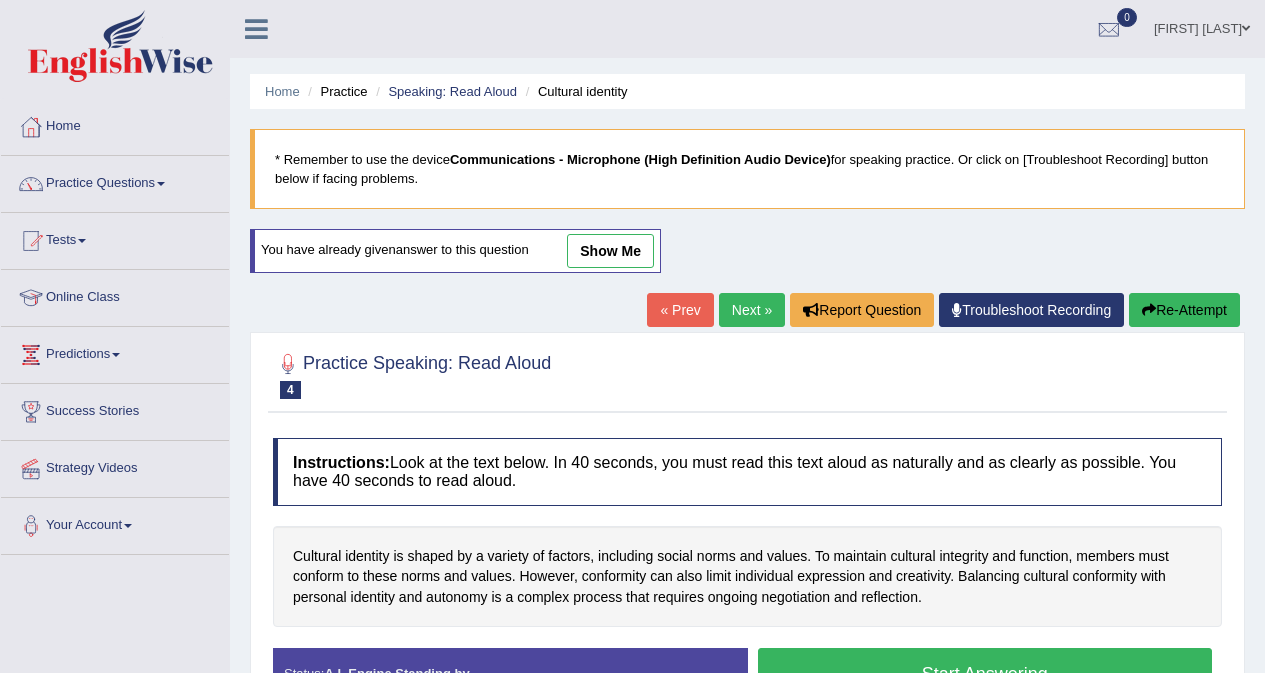 scroll, scrollTop: 377, scrollLeft: 0, axis: vertical 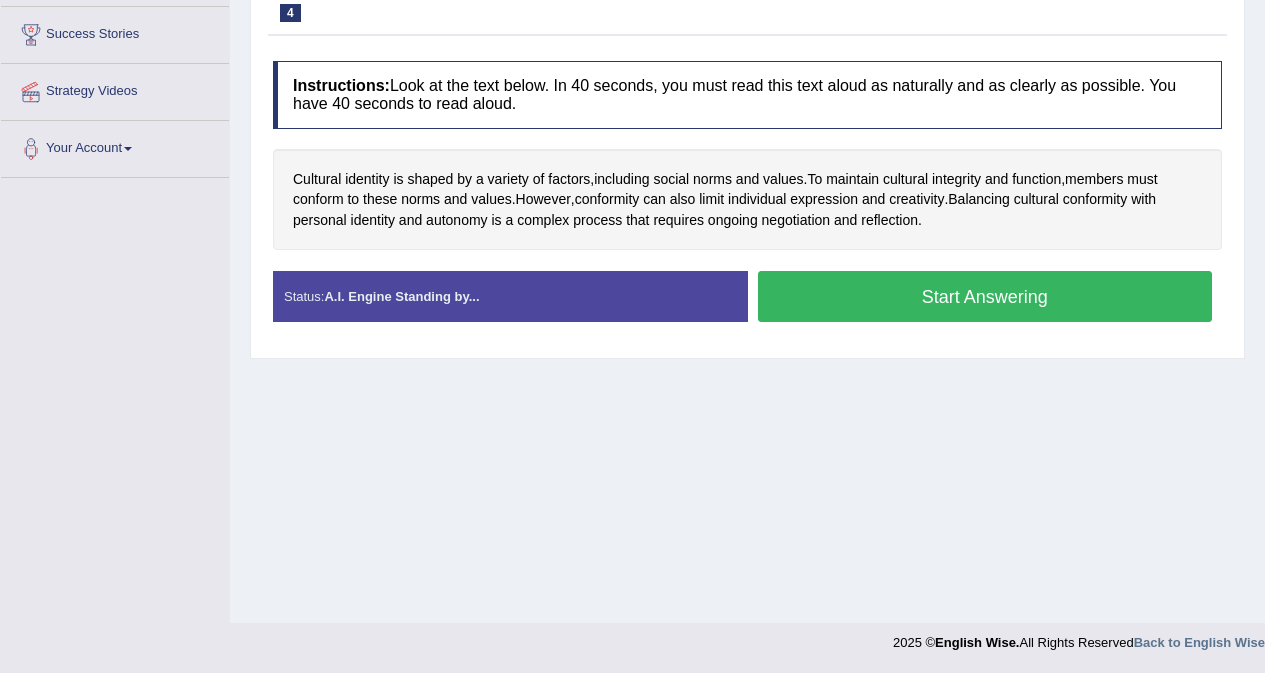 click on "Start Answering" at bounding box center [985, 296] 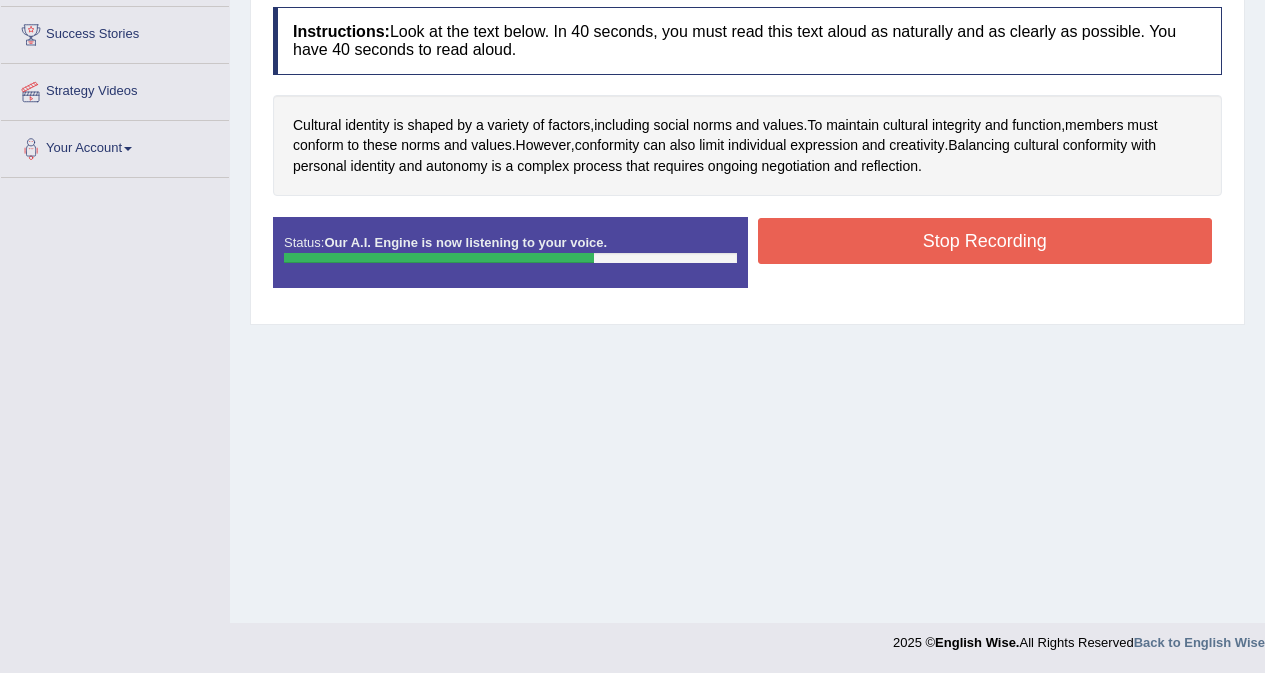 click on "Stop Recording" at bounding box center [985, 241] 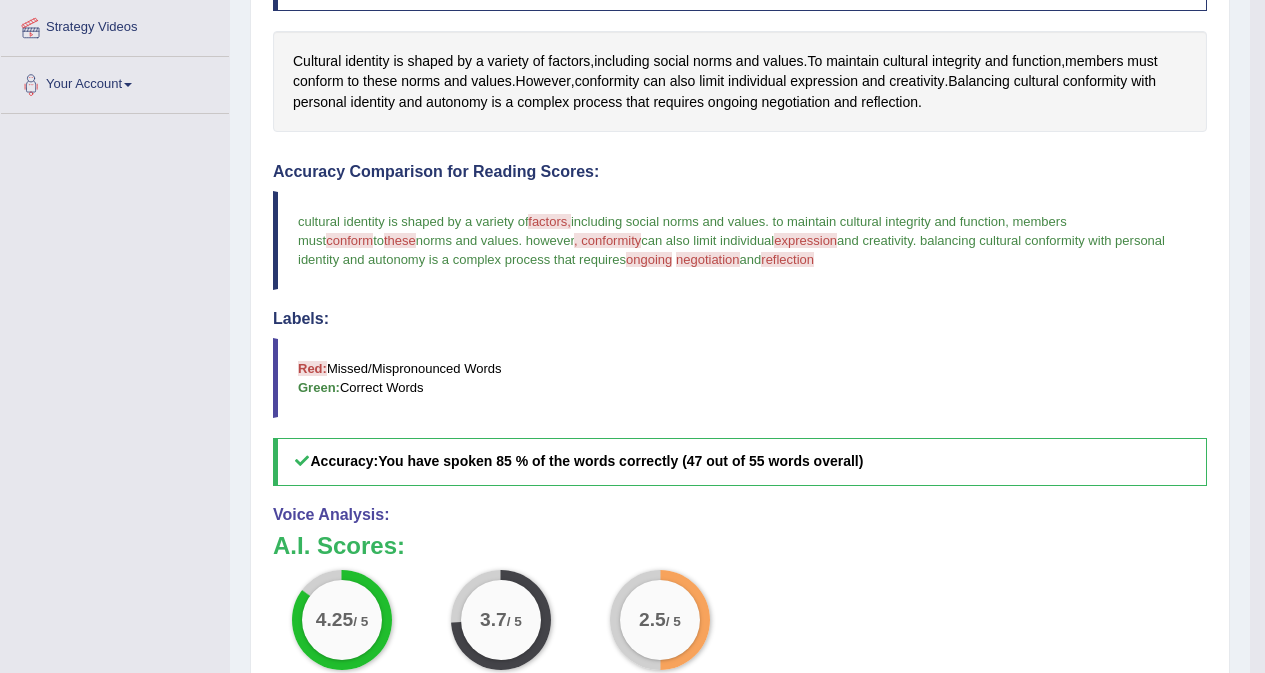 scroll, scrollTop: 422, scrollLeft: 0, axis: vertical 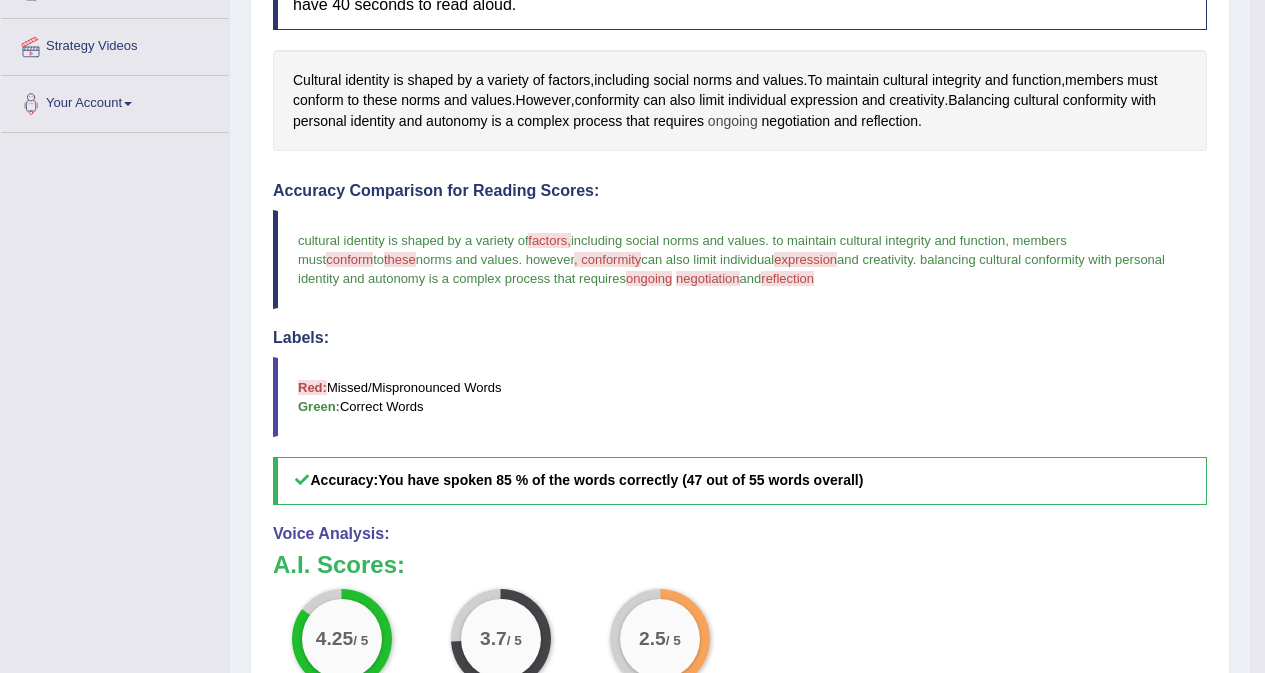 click on "ongoing" at bounding box center [733, 121] 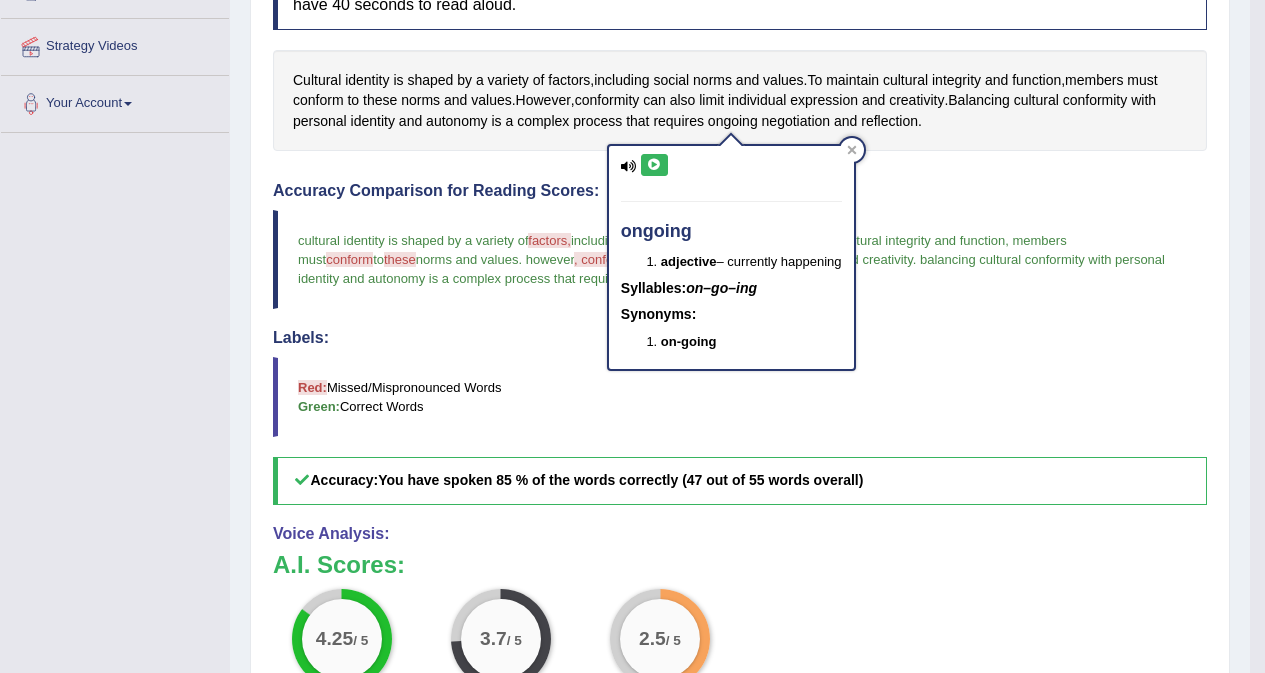 click at bounding box center (654, 165) 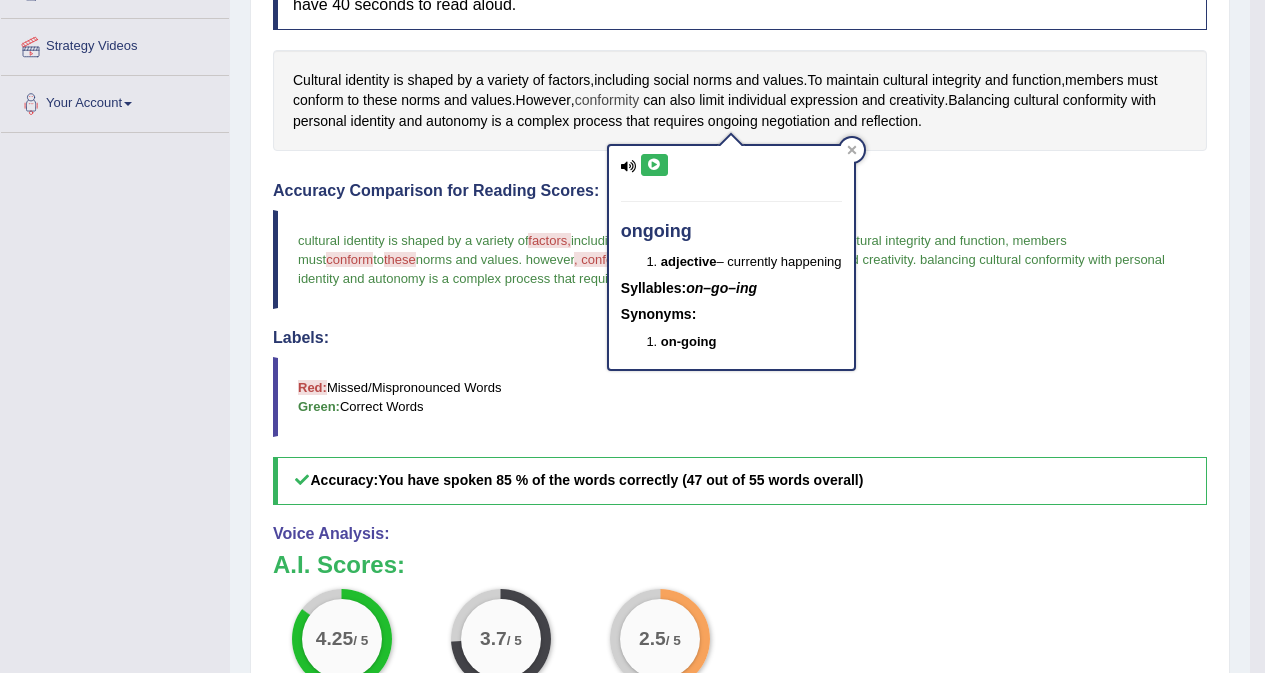 click on "conformity" at bounding box center (607, 100) 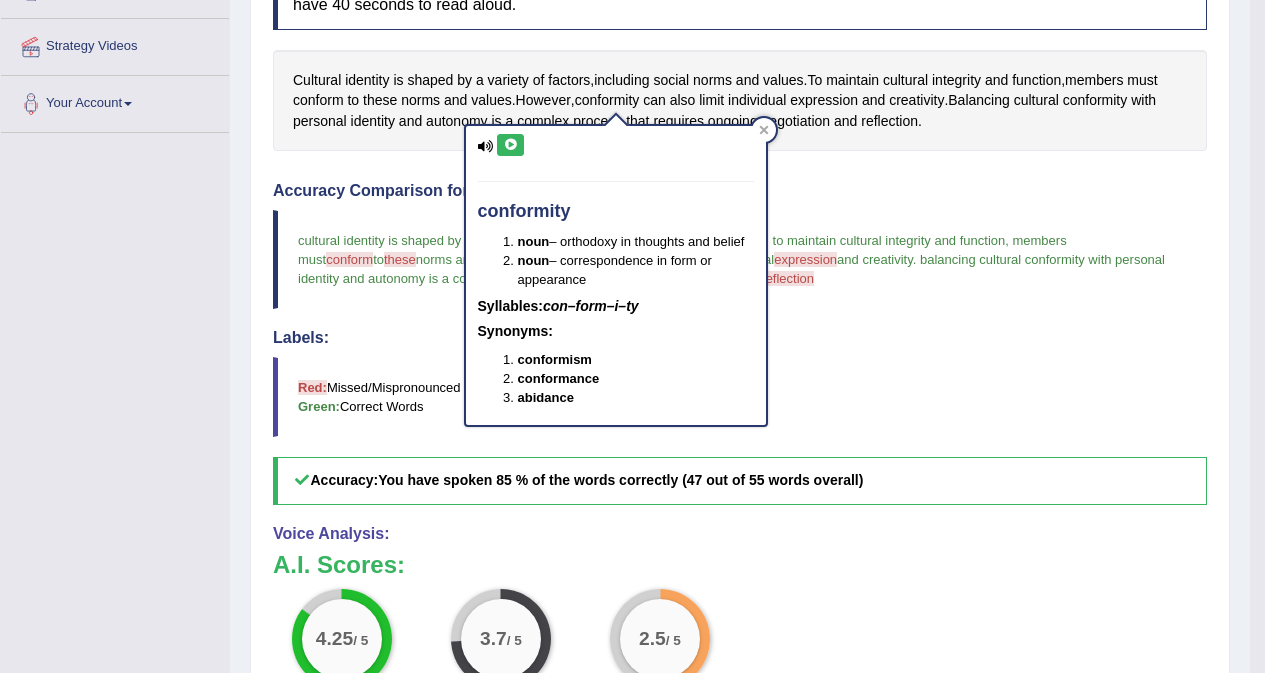 click at bounding box center [510, 145] 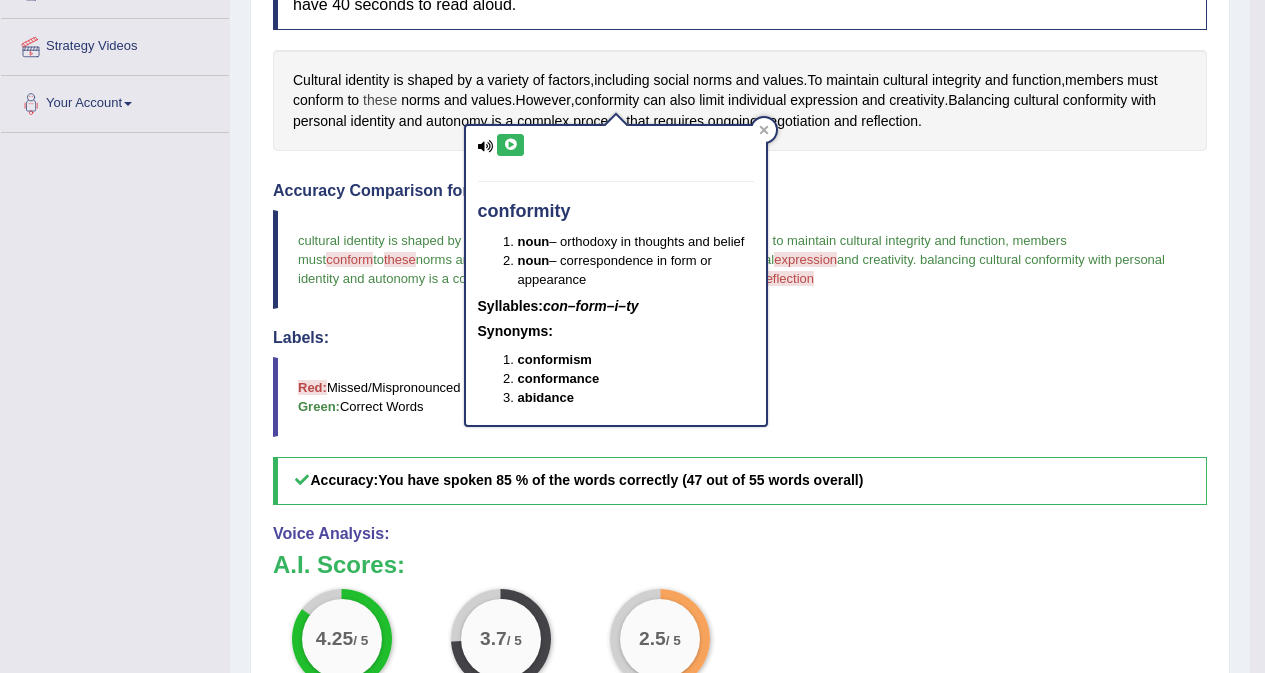 click on "these" at bounding box center [380, 100] 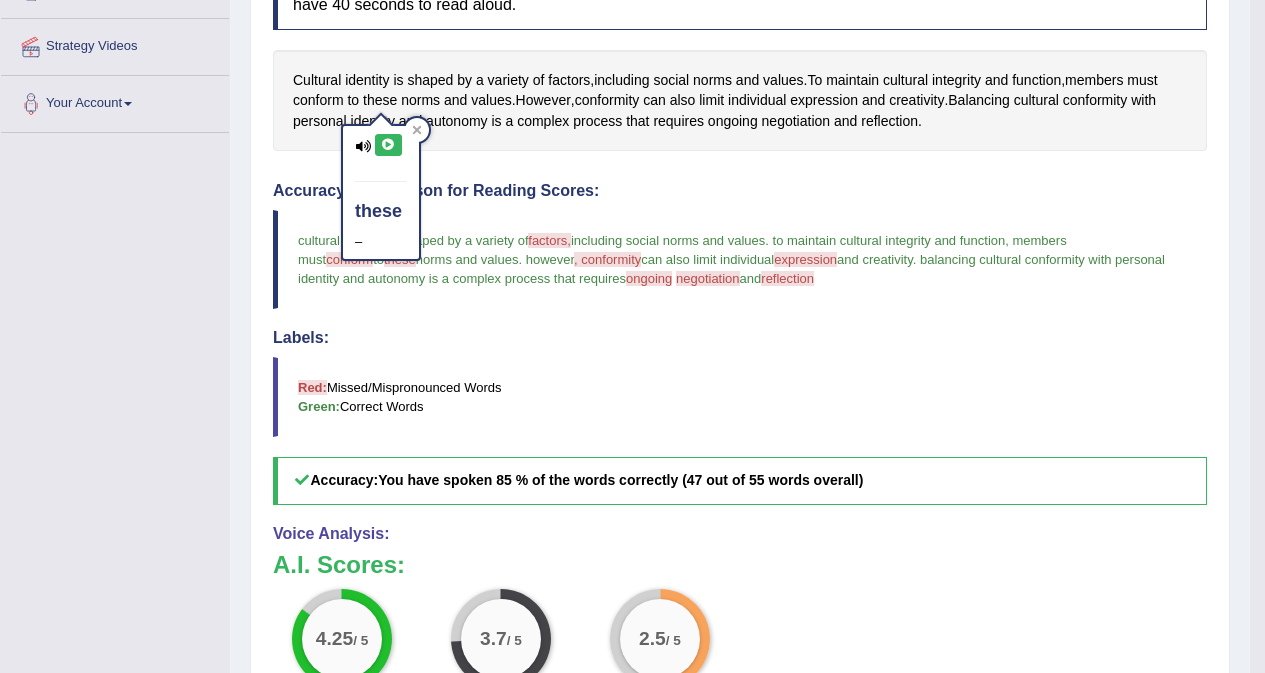 click at bounding box center (388, 145) 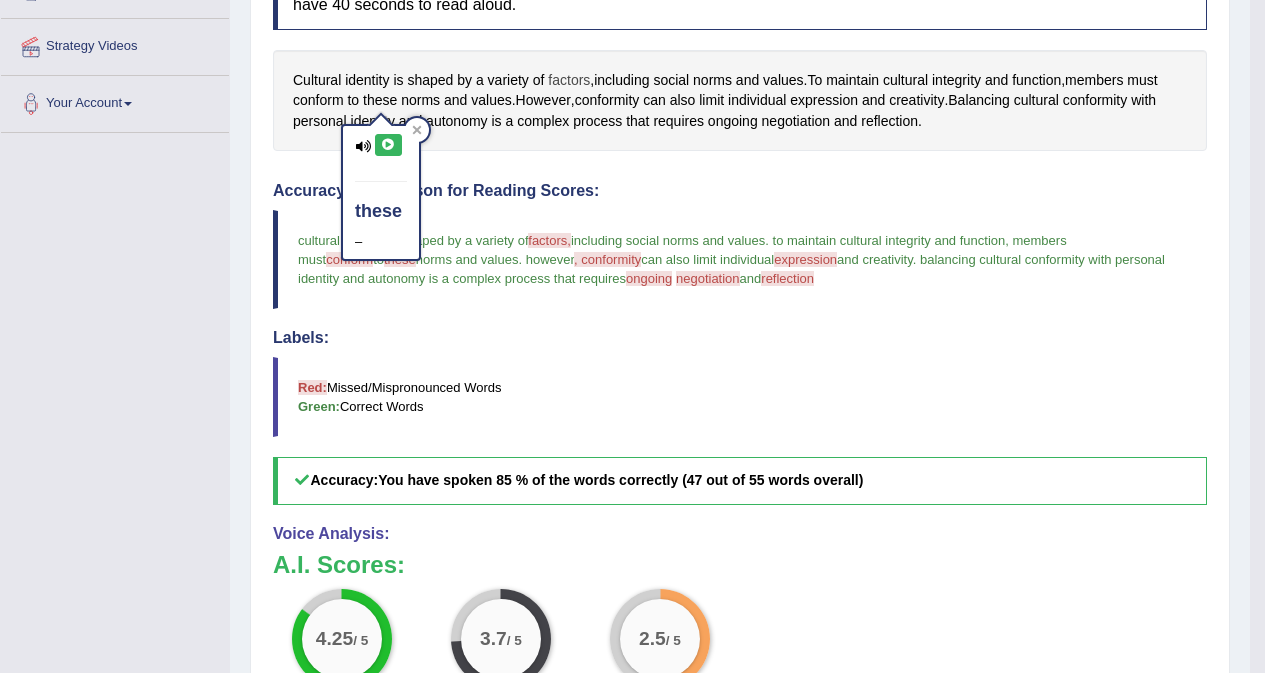click on "factors" at bounding box center [569, 80] 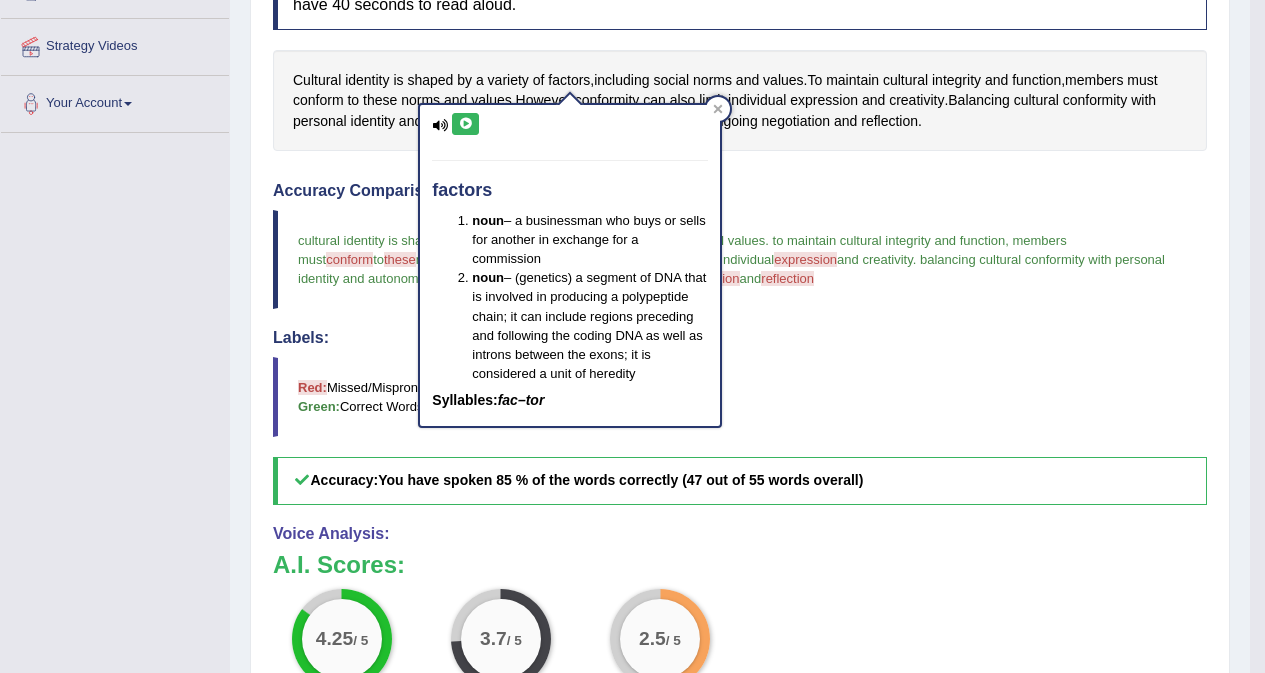click at bounding box center (465, 124) 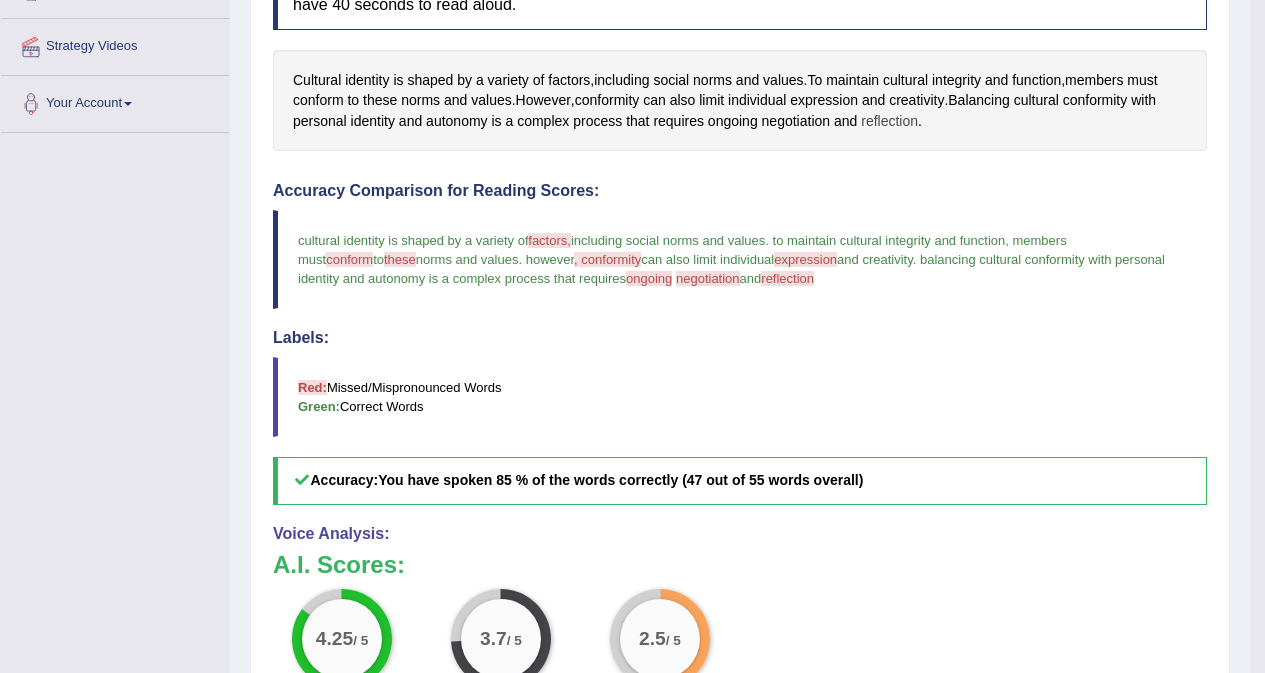 click on "reflection" at bounding box center (889, 121) 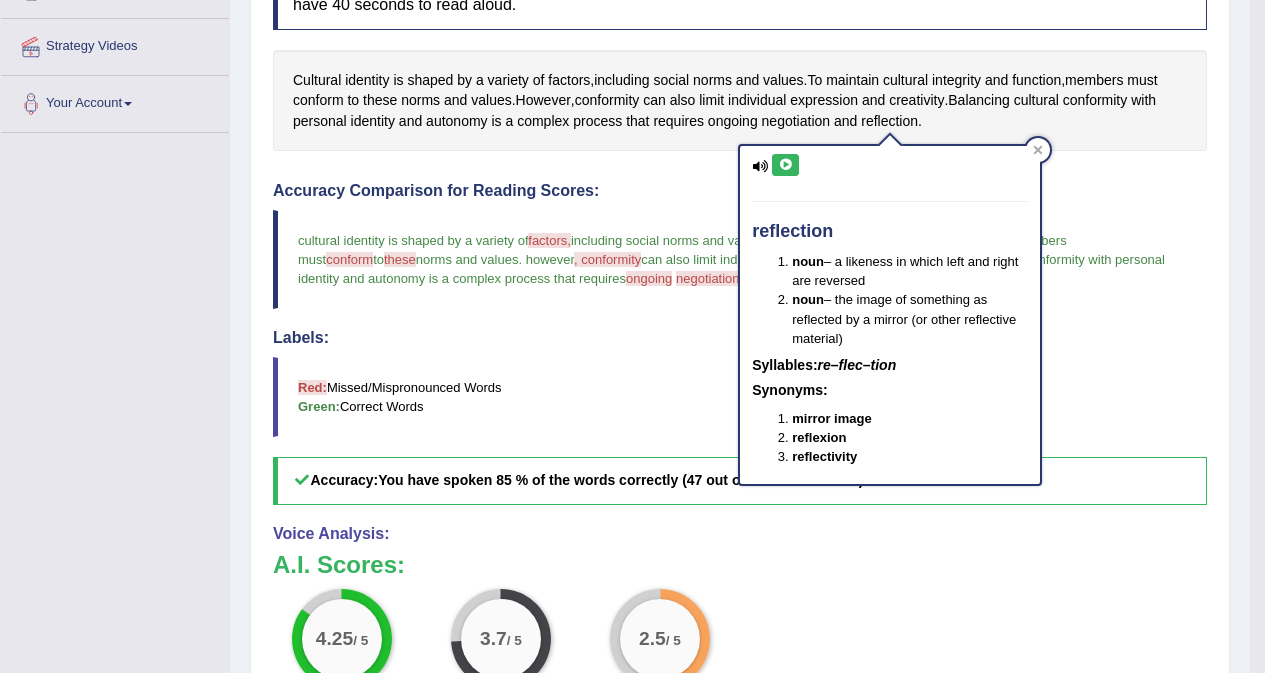 click at bounding box center (785, 165) 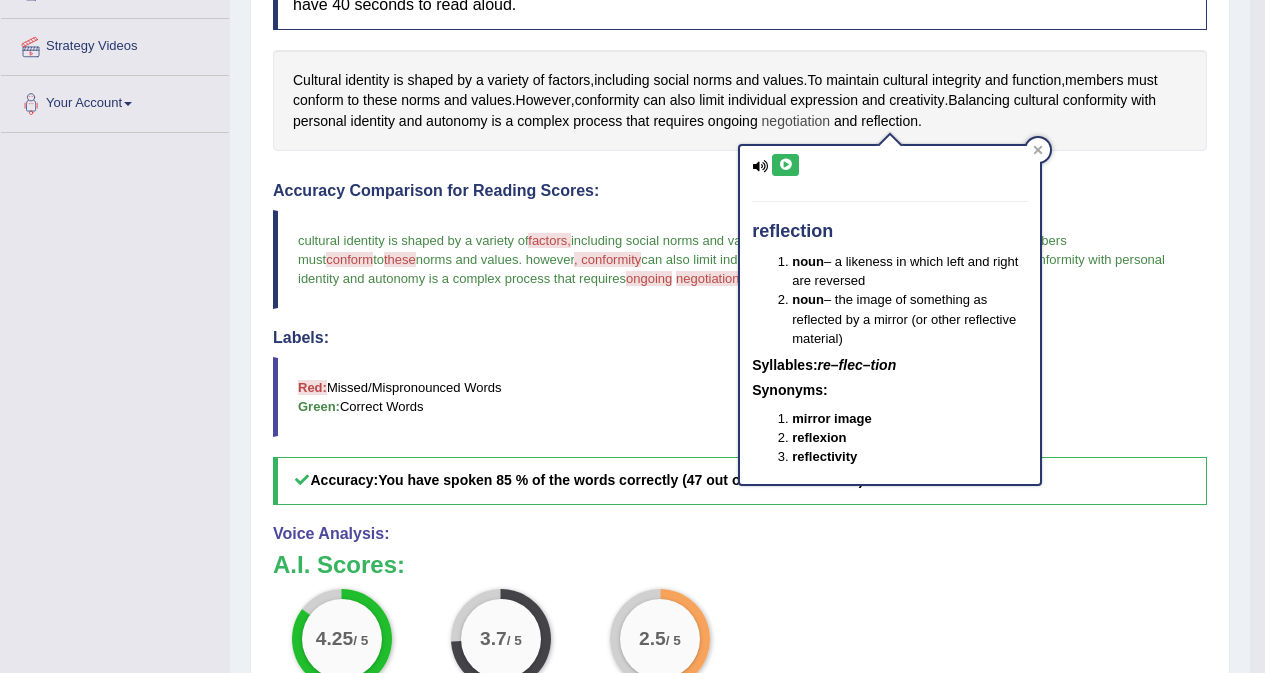 click on "negotiation" at bounding box center (796, 121) 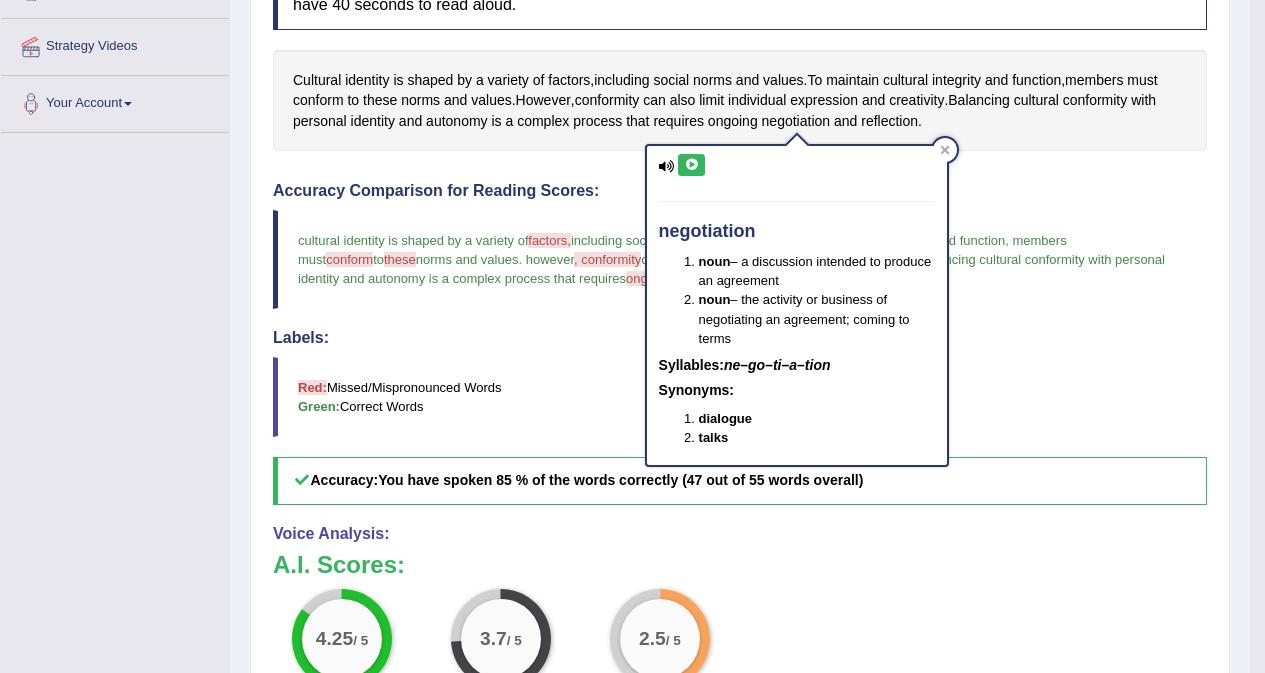 click at bounding box center [691, 165] 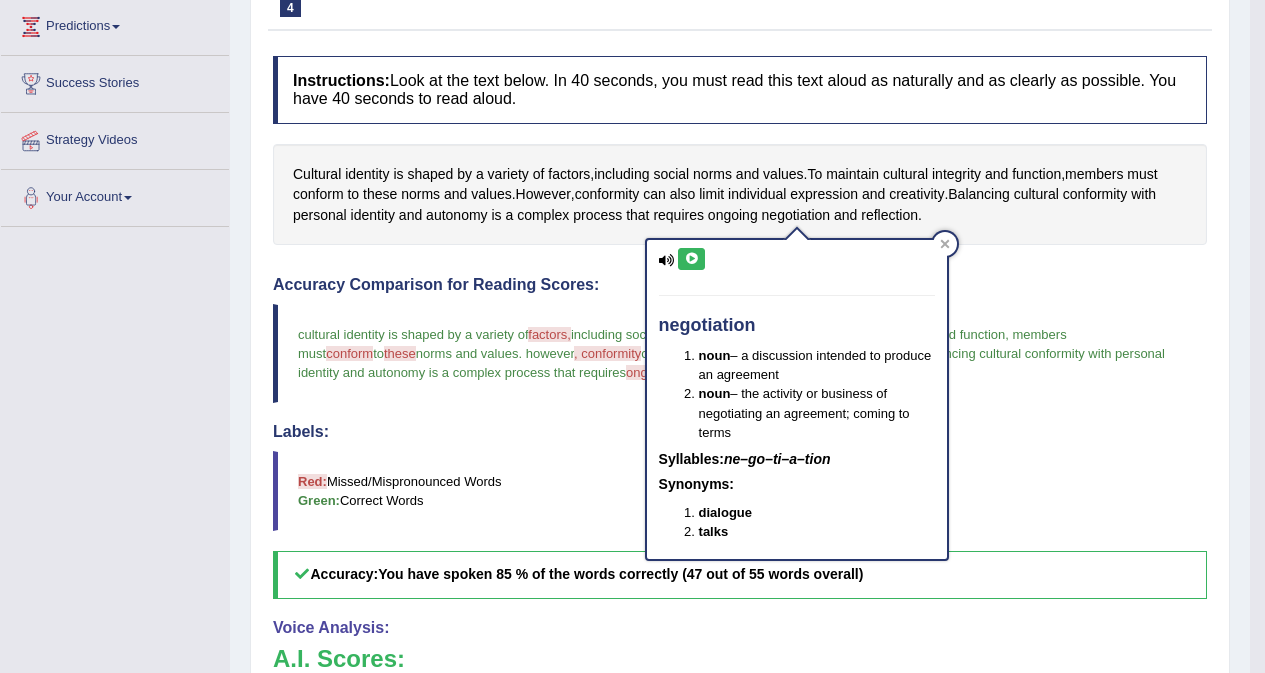 scroll, scrollTop: 222, scrollLeft: 0, axis: vertical 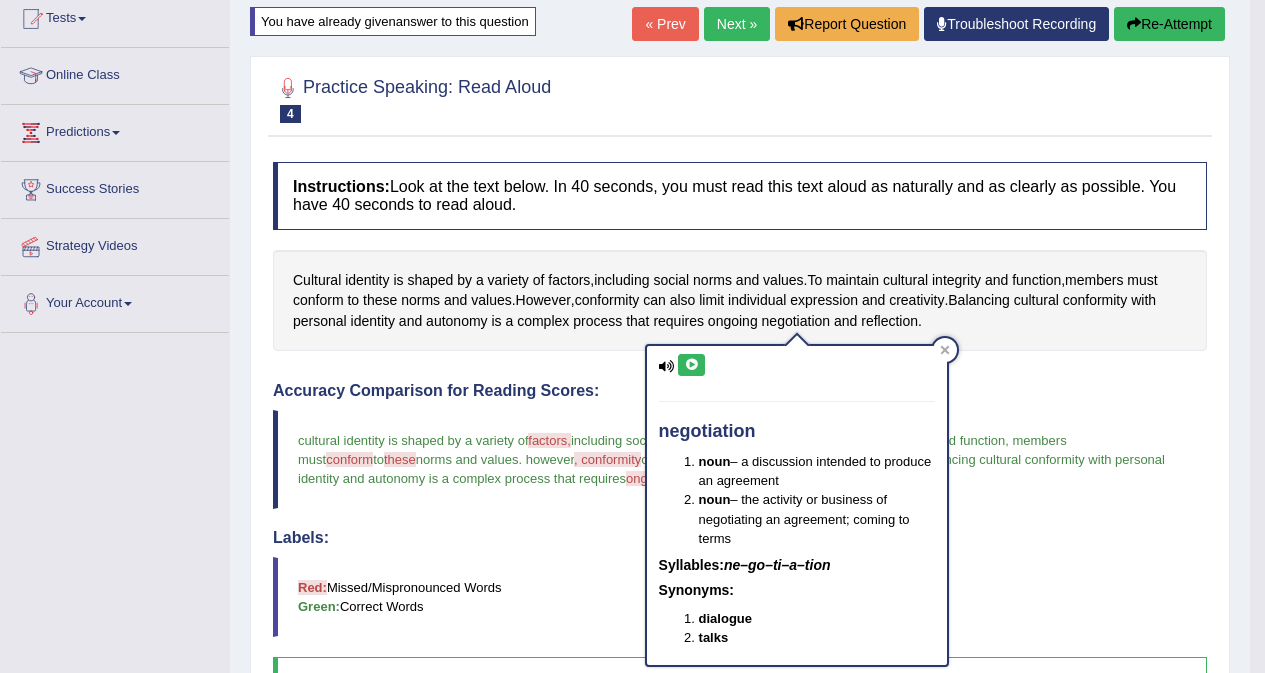 click on "Re-Attempt" at bounding box center (1169, 24) 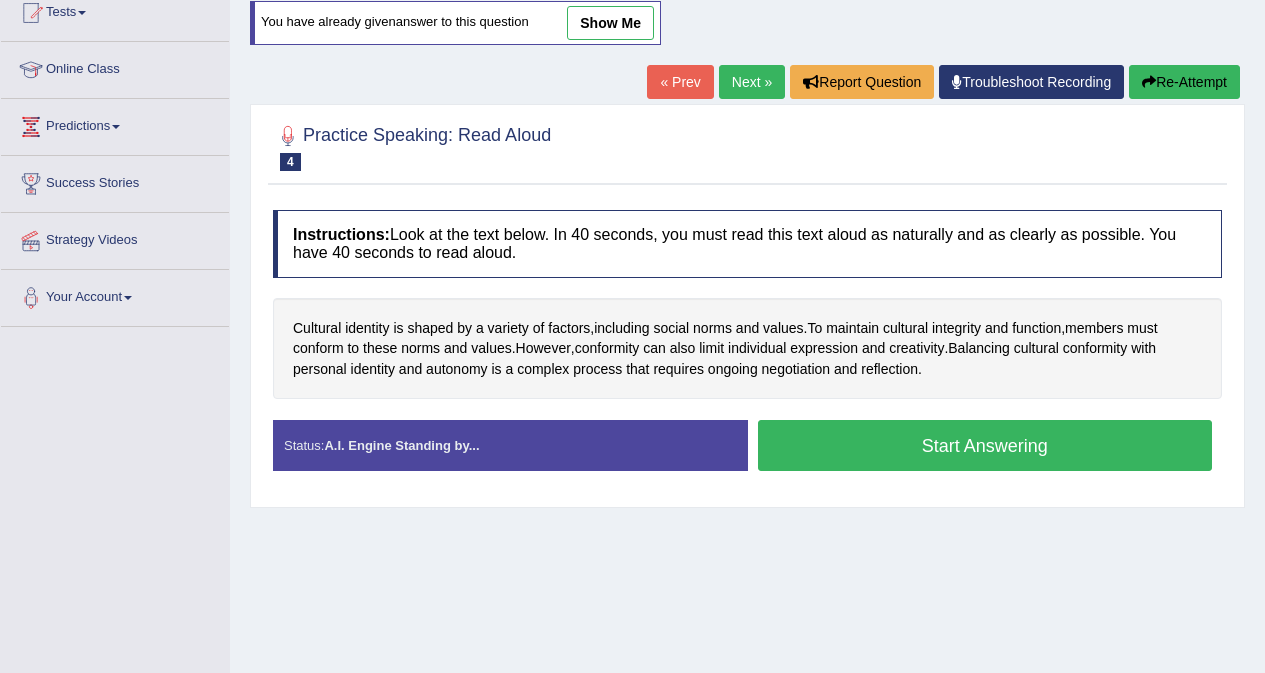 scroll, scrollTop: 0, scrollLeft: 0, axis: both 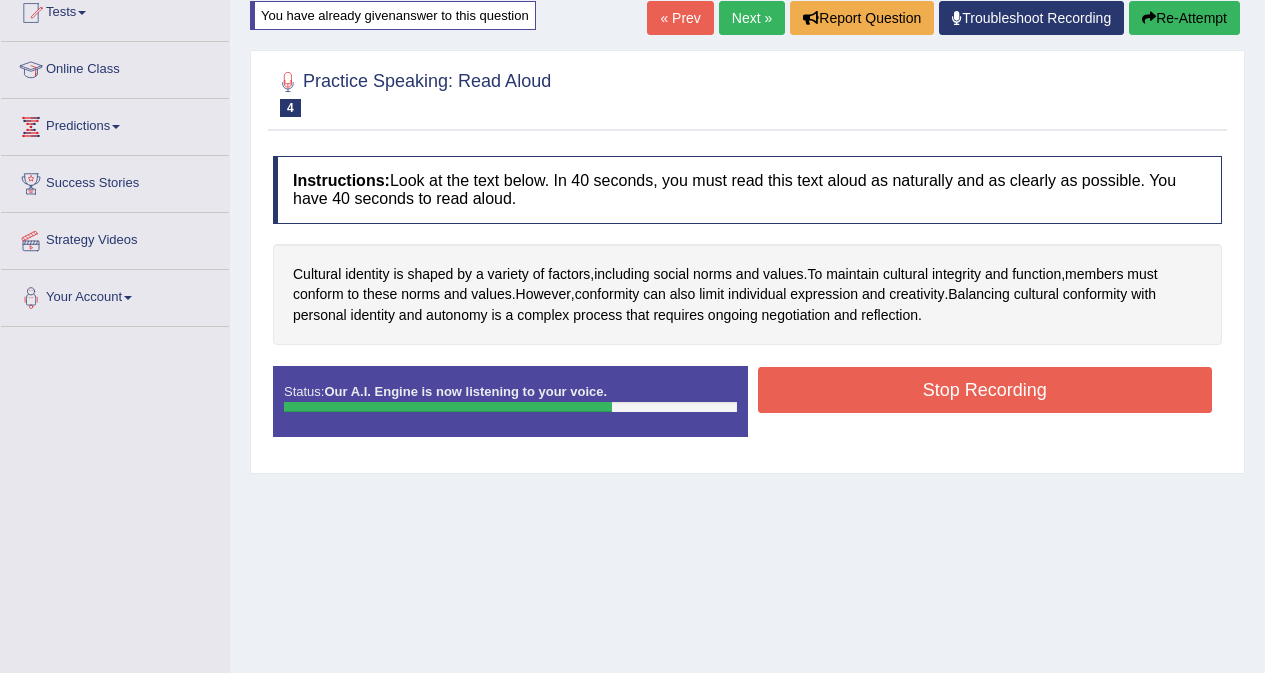 click on "Stop Recording" at bounding box center (985, 390) 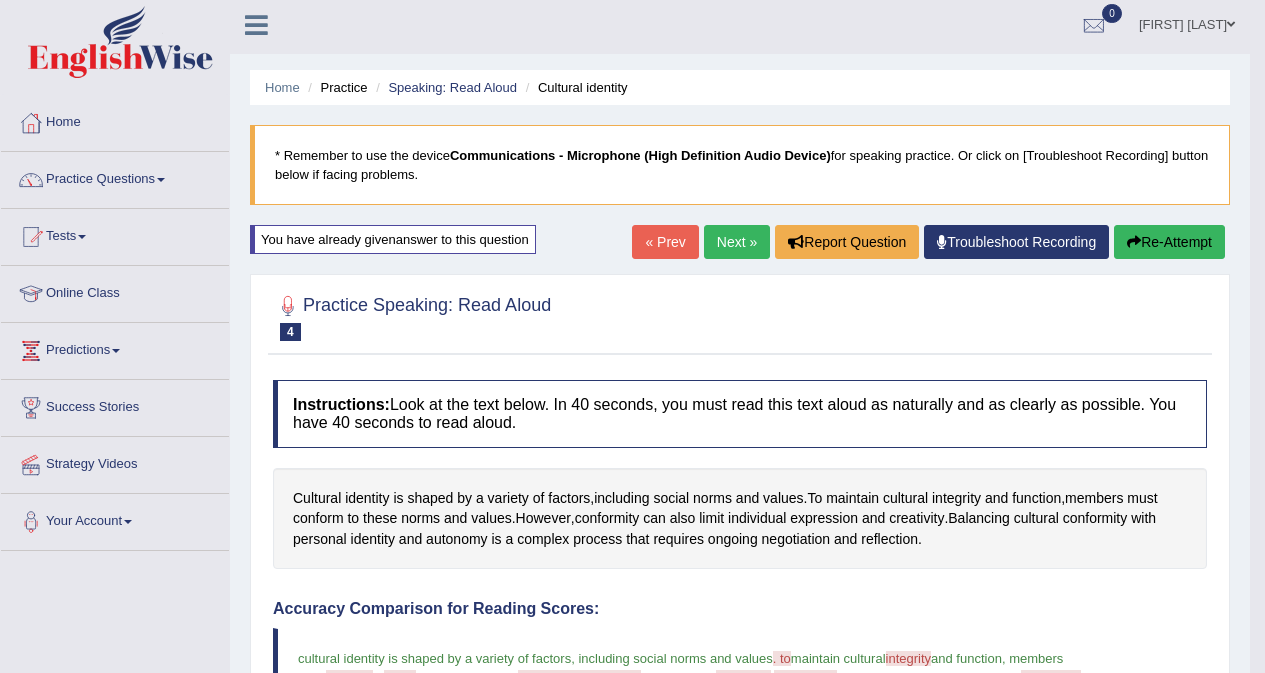scroll, scrollTop: 0, scrollLeft: 0, axis: both 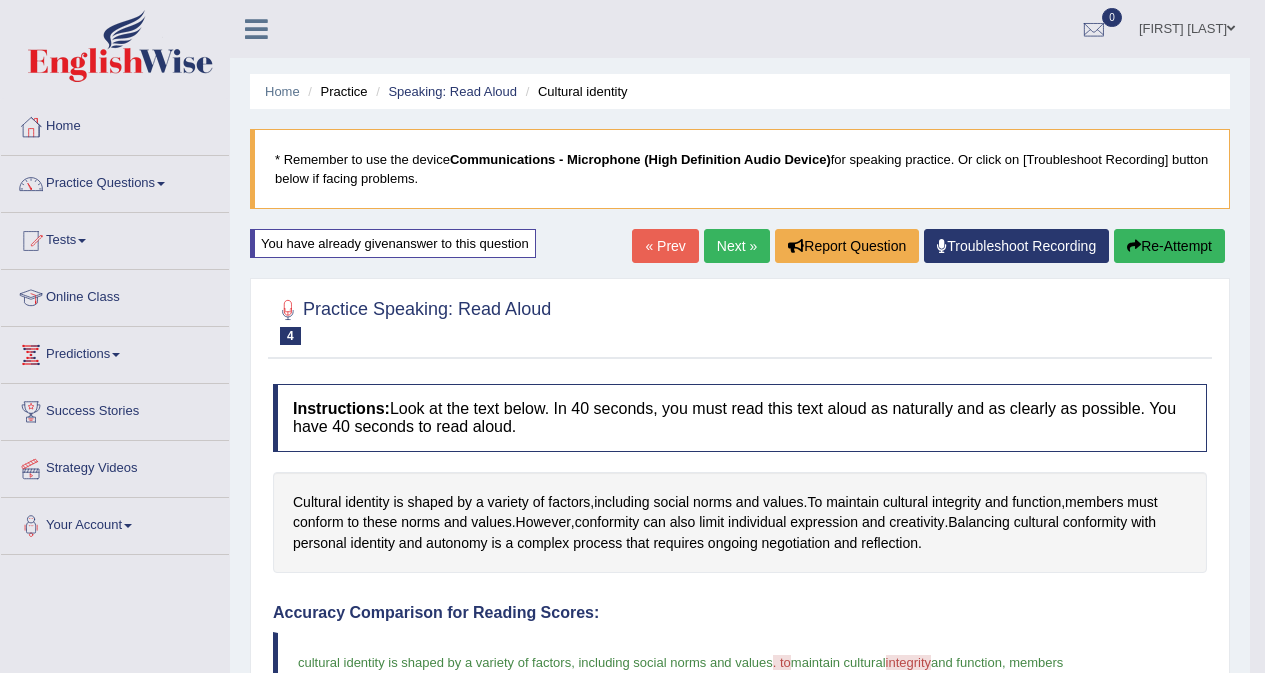 click on "Next »" at bounding box center [737, 246] 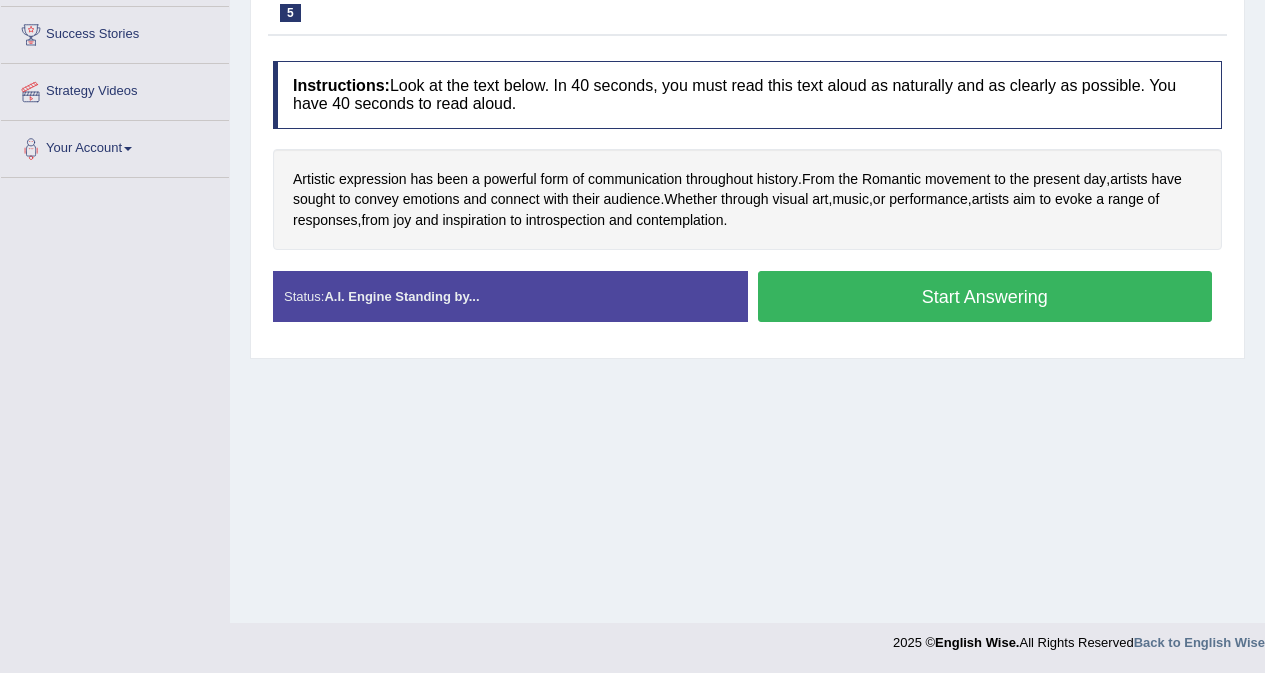 scroll, scrollTop: 377, scrollLeft: 0, axis: vertical 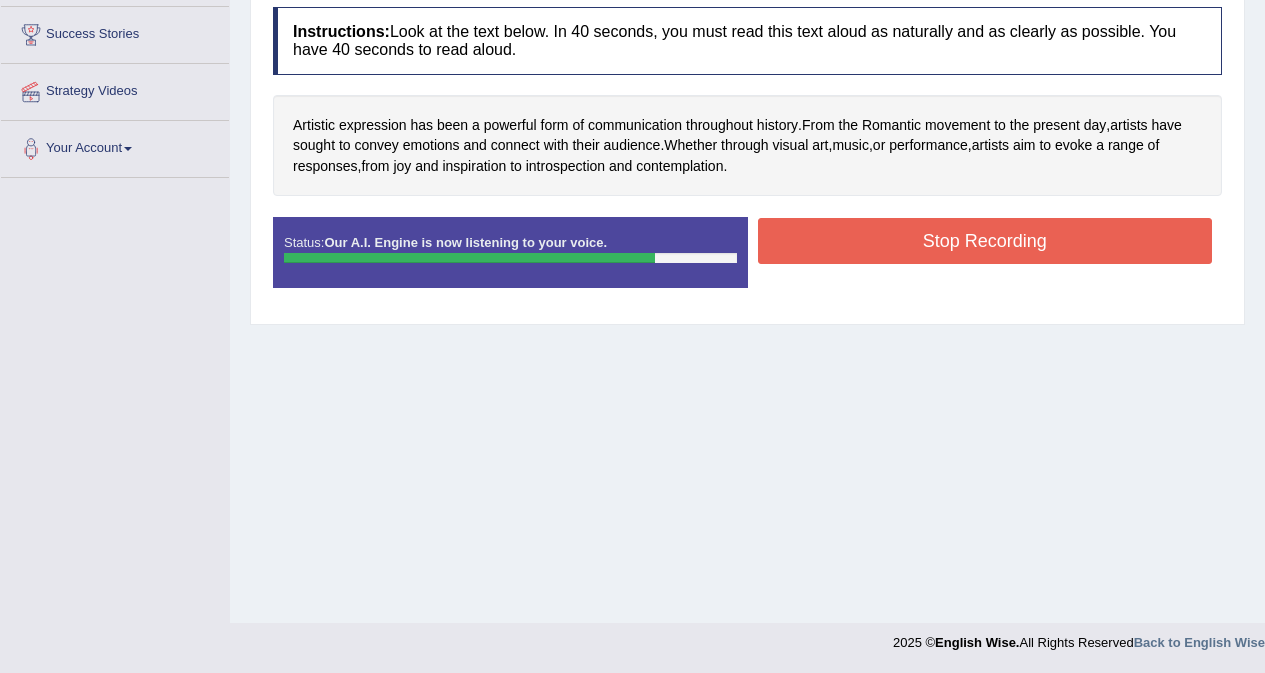 click on "Stop Recording" at bounding box center [985, 241] 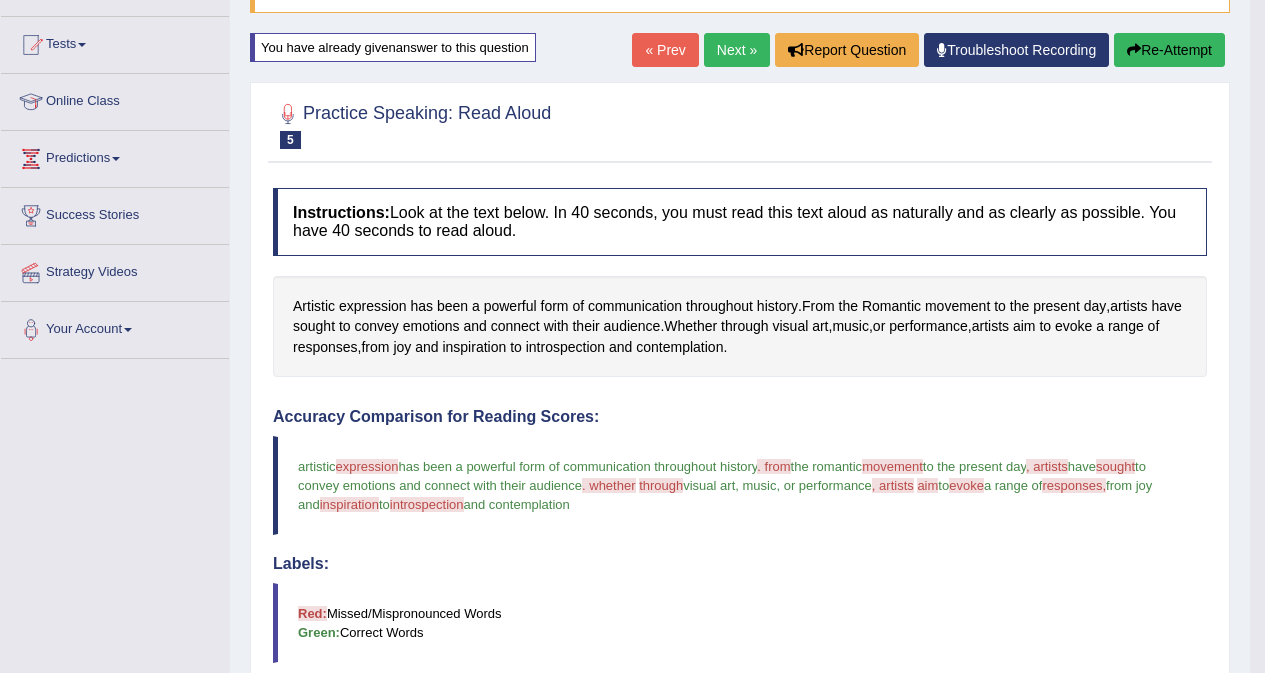 scroll, scrollTop: 122, scrollLeft: 0, axis: vertical 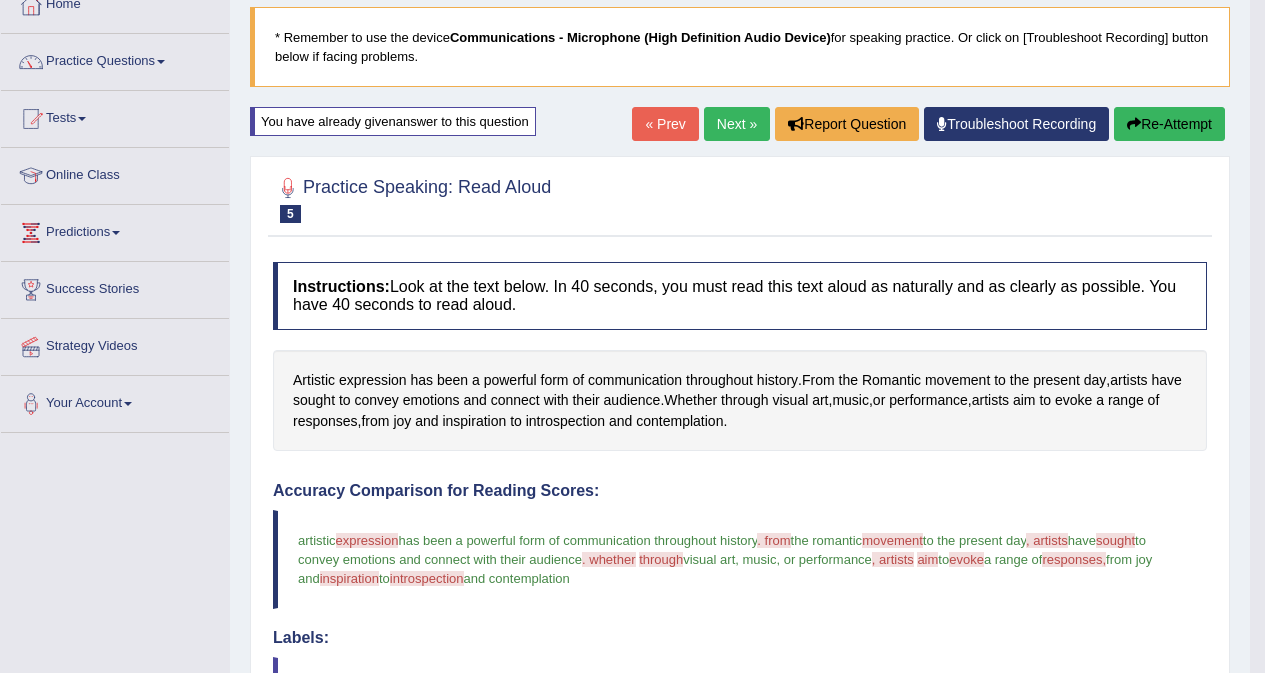 click on "Re-Attempt" at bounding box center [1169, 124] 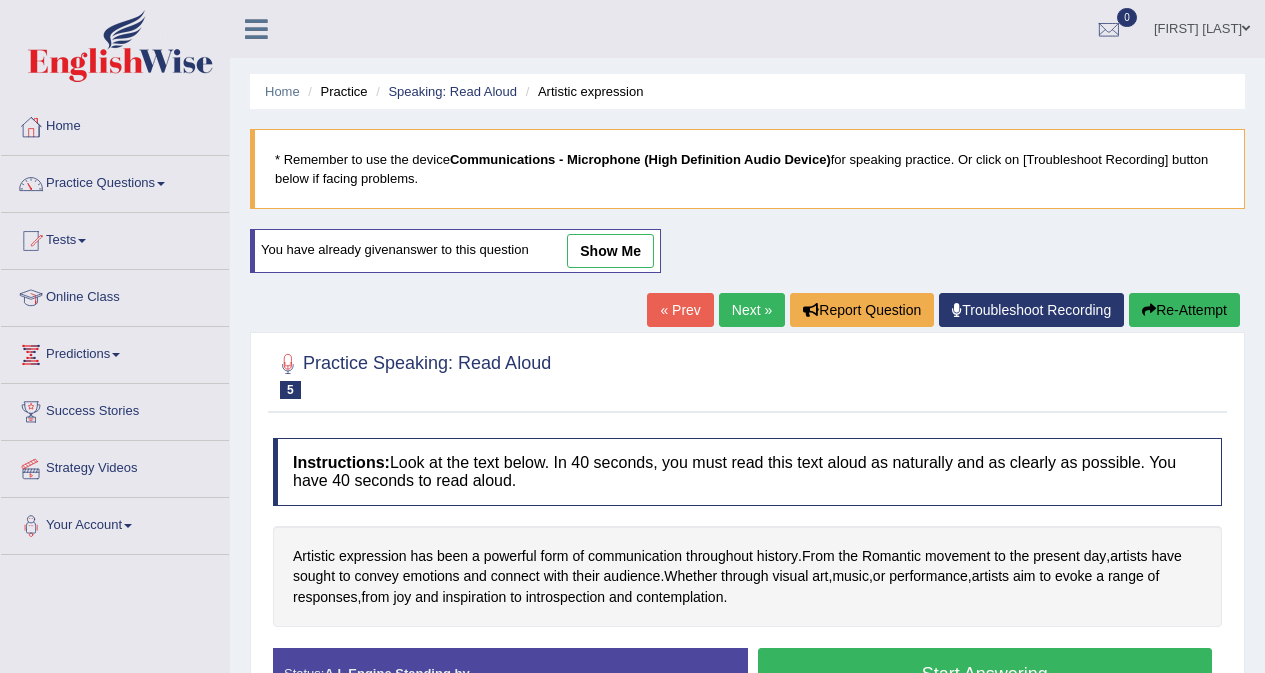 scroll, scrollTop: 122, scrollLeft: 0, axis: vertical 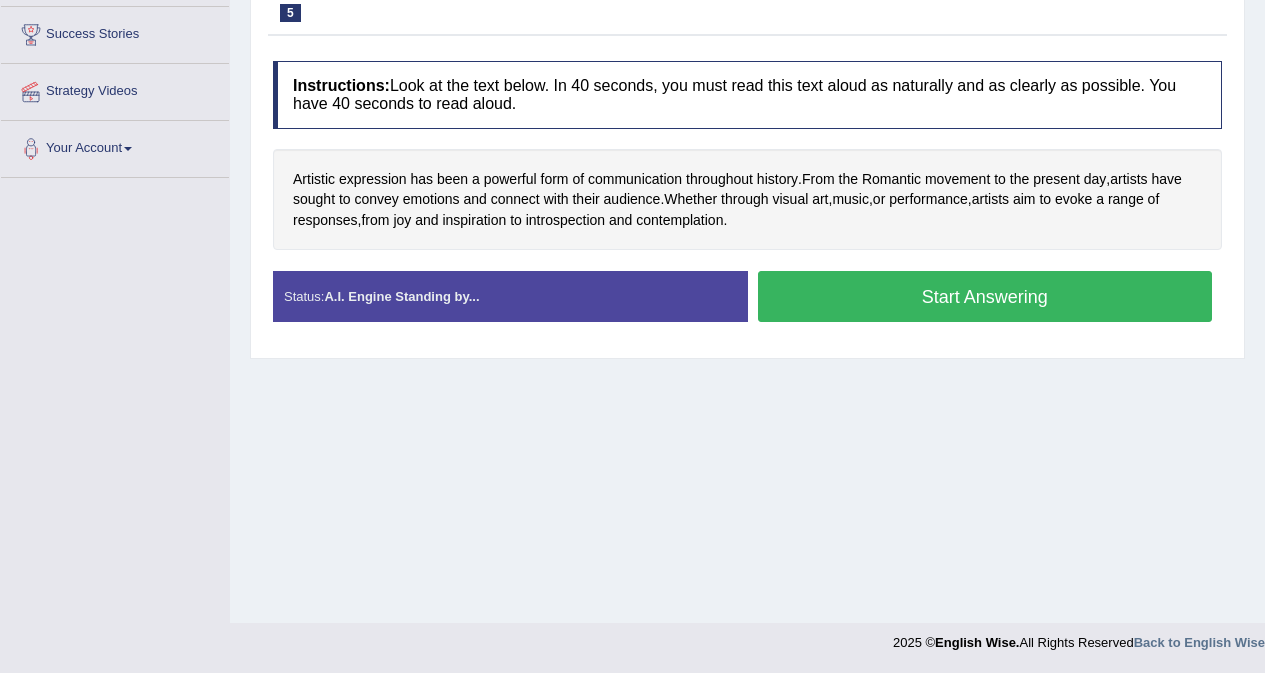 click on "Start Answering" at bounding box center (985, 296) 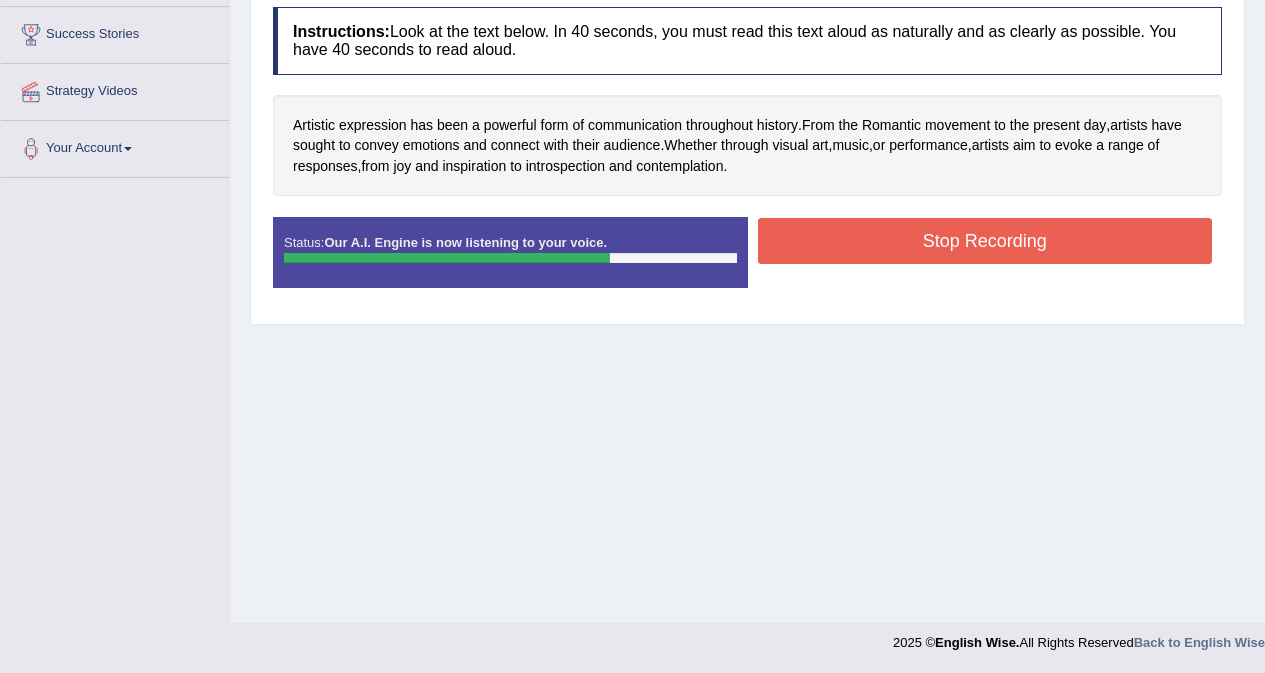 click on "Stop Recording" at bounding box center [985, 241] 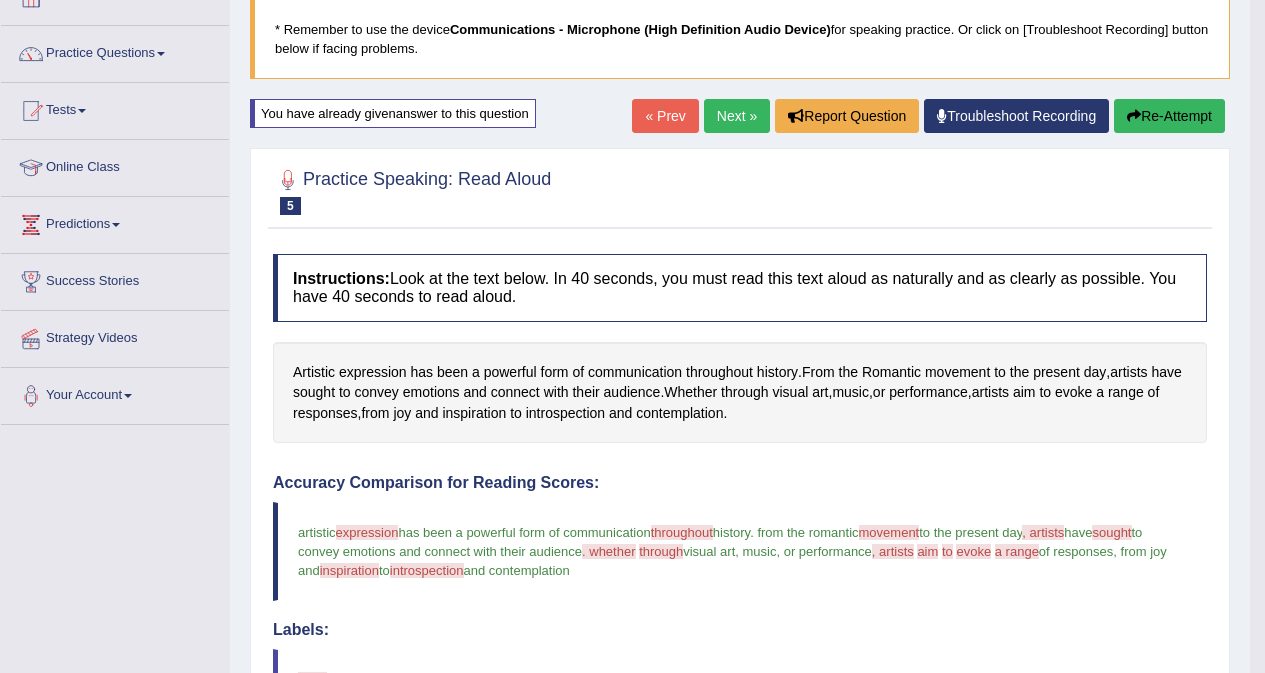 scroll, scrollTop: 177, scrollLeft: 0, axis: vertical 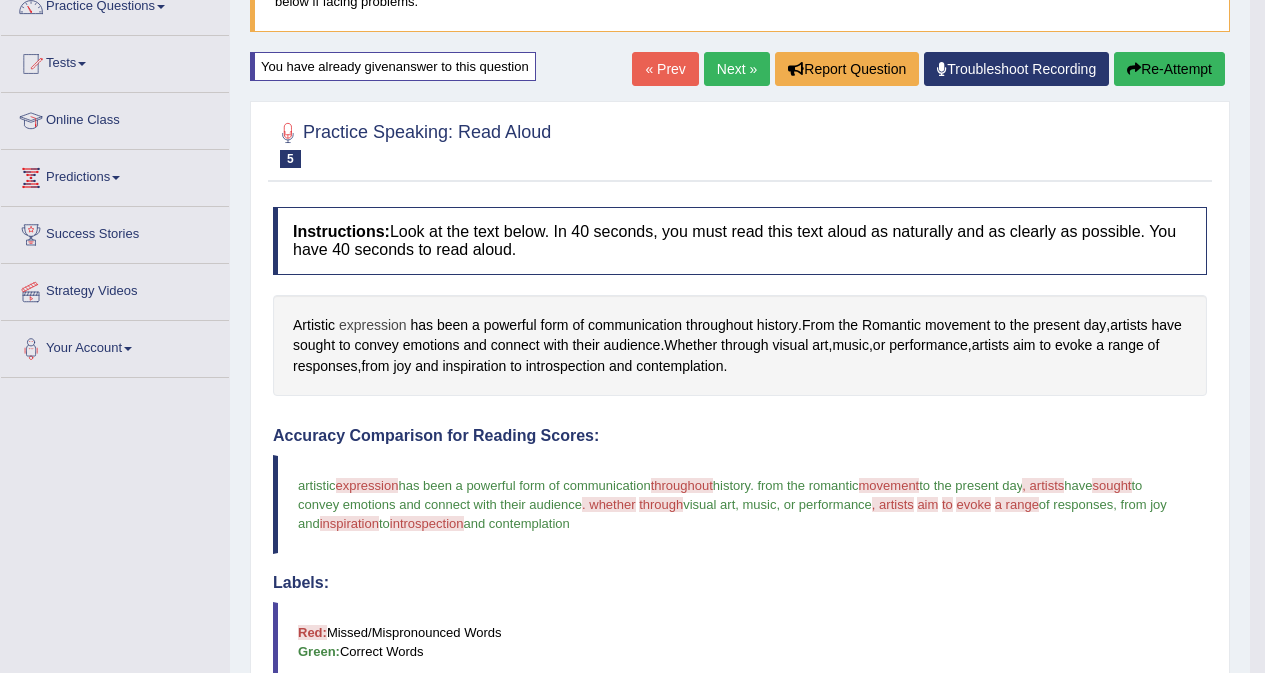 click on "expression" at bounding box center [373, 325] 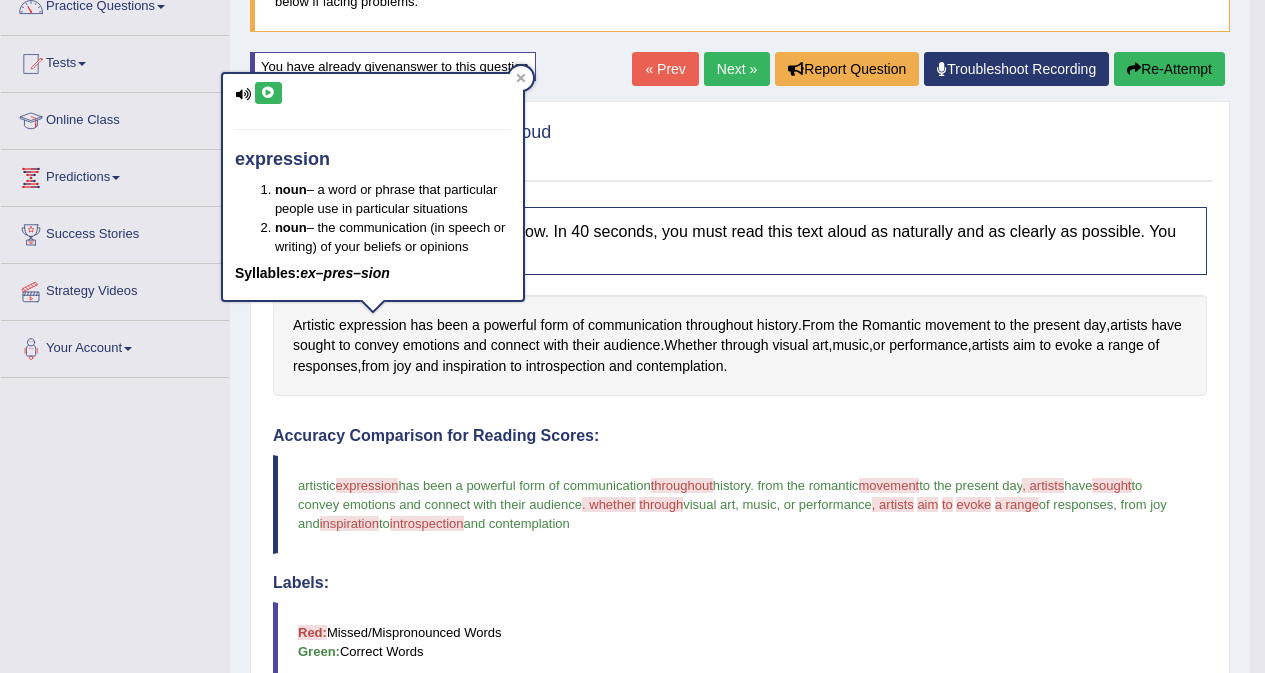 click at bounding box center [268, 93] 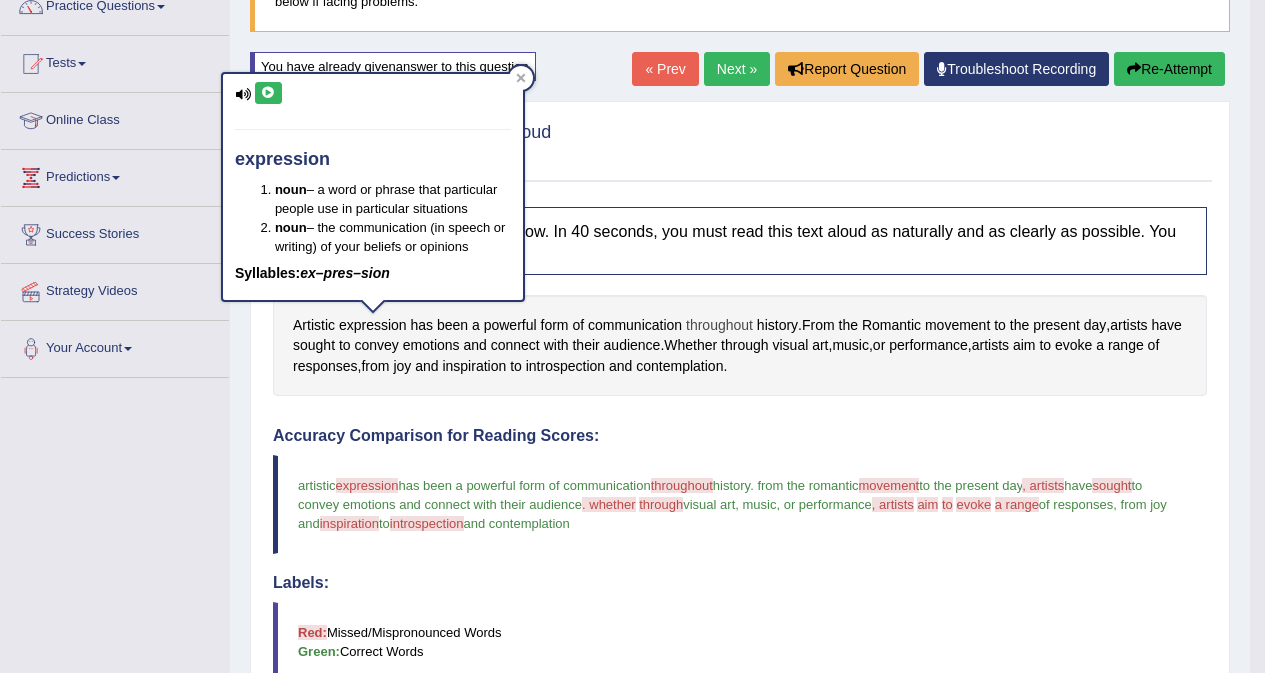 click on "throughout" at bounding box center (719, 325) 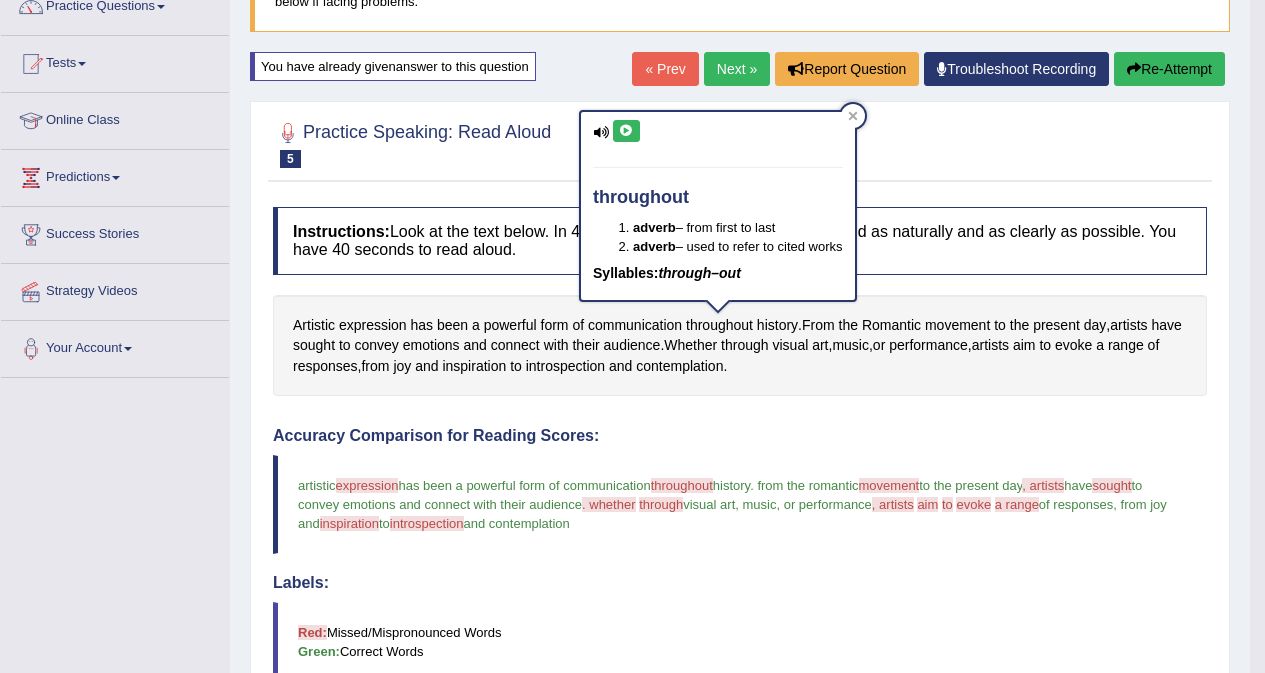 click at bounding box center (626, 131) 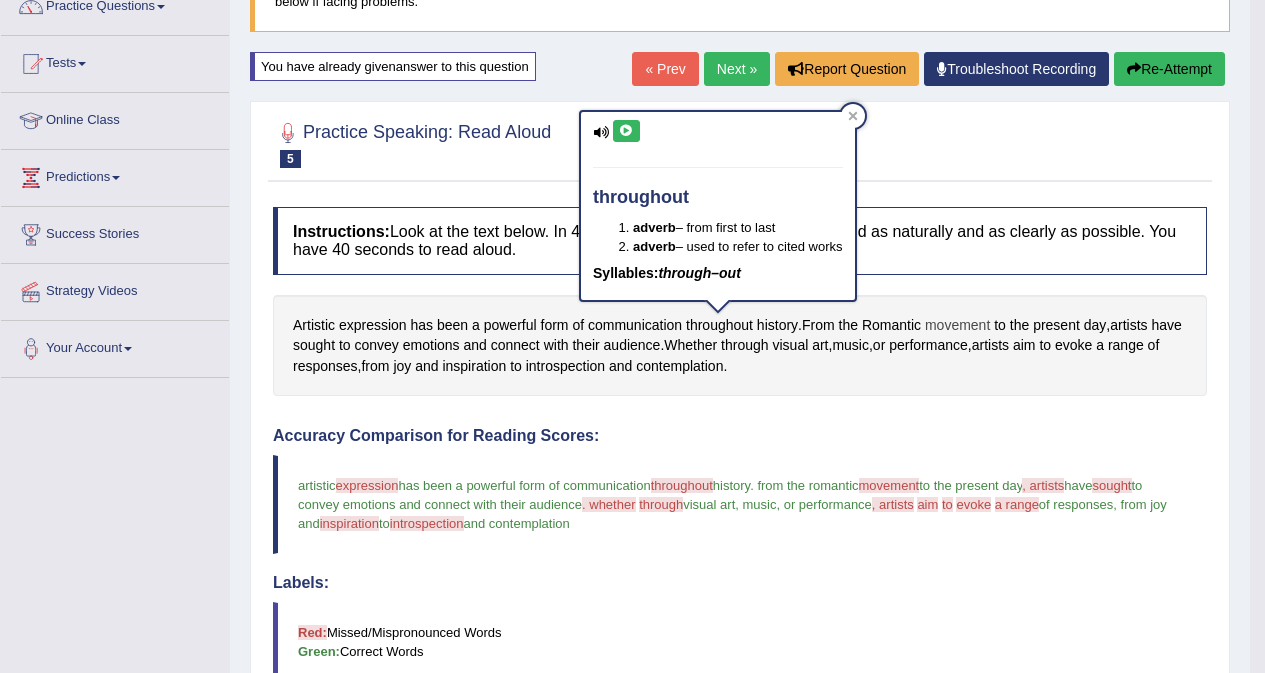 click on "movement" at bounding box center (957, 325) 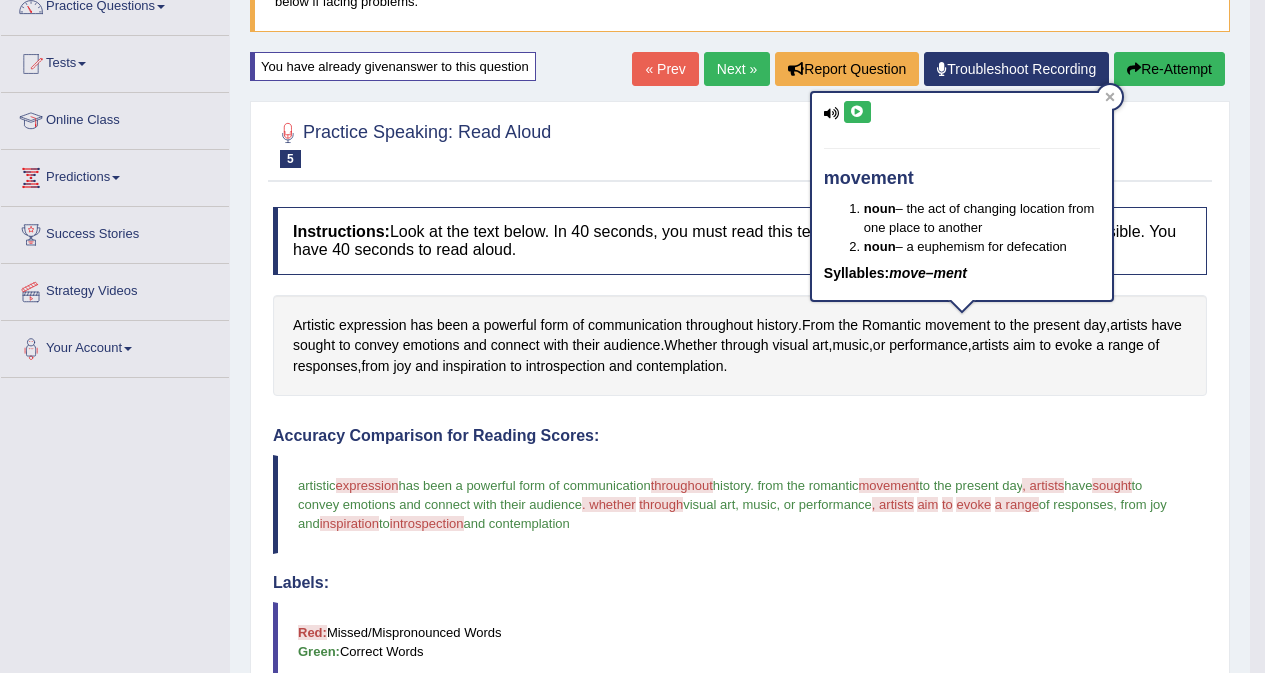 click at bounding box center (857, 112) 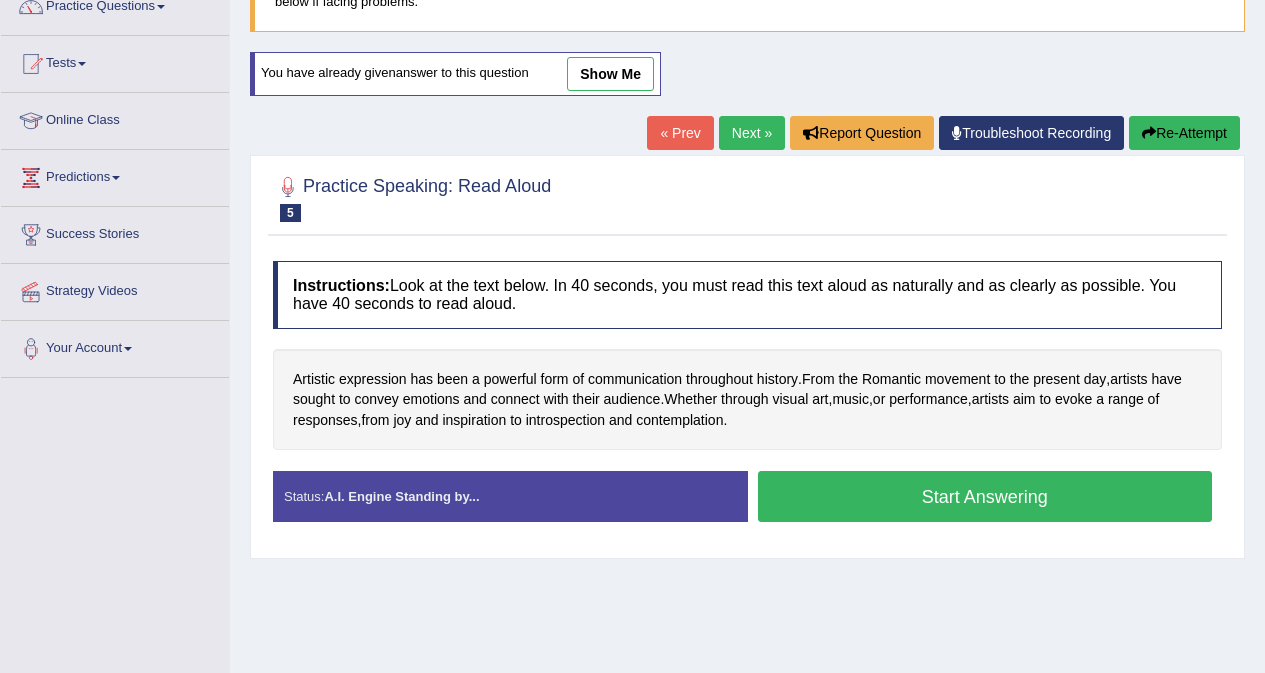 scroll, scrollTop: 0, scrollLeft: 0, axis: both 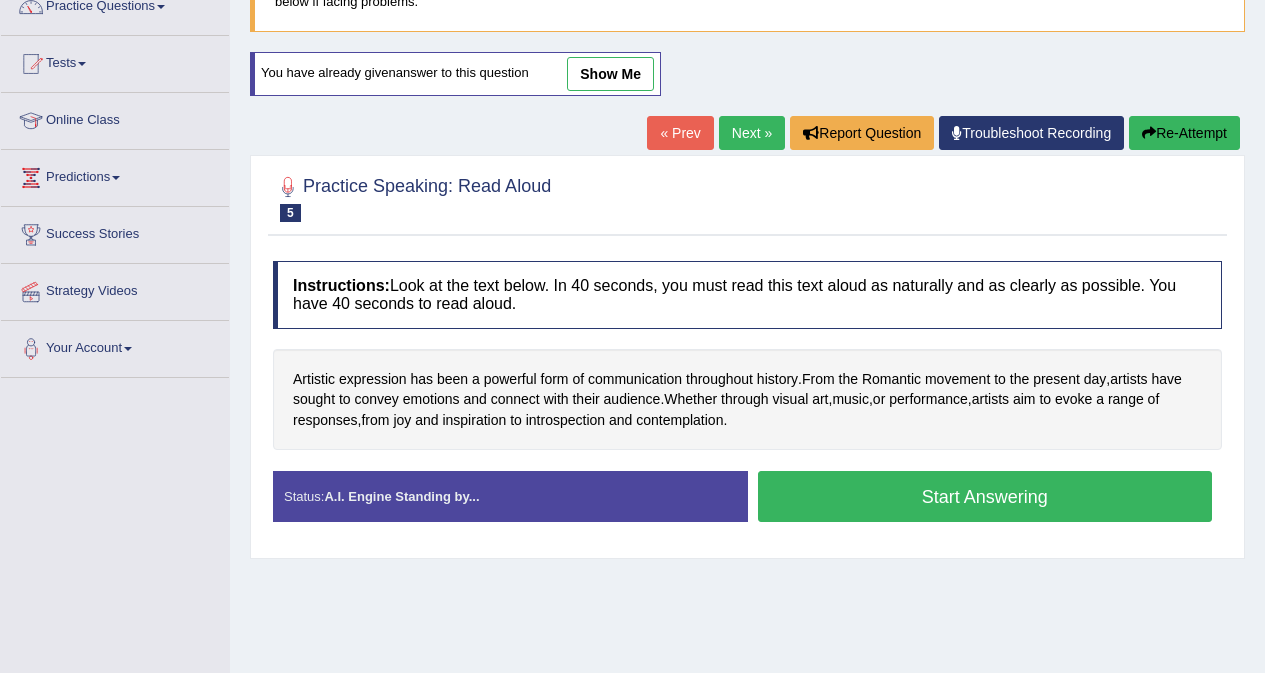 click on "Start Answering" at bounding box center (985, 496) 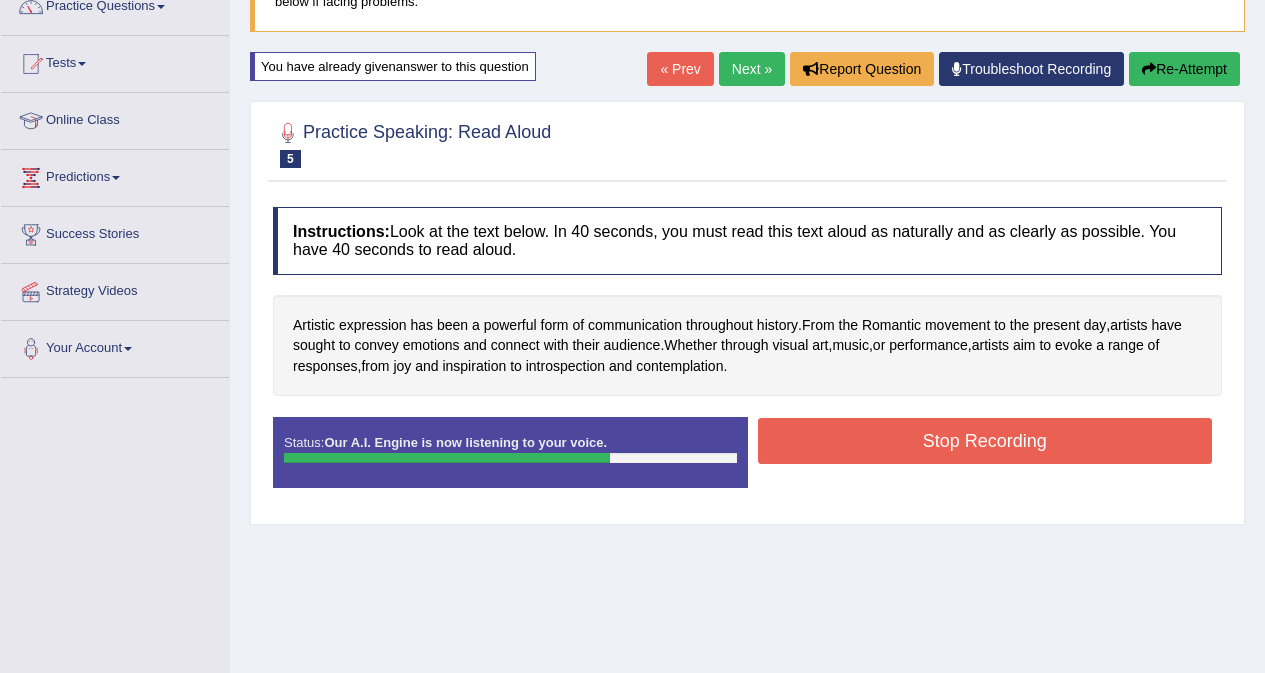 click on "Stop Recording" at bounding box center (985, 441) 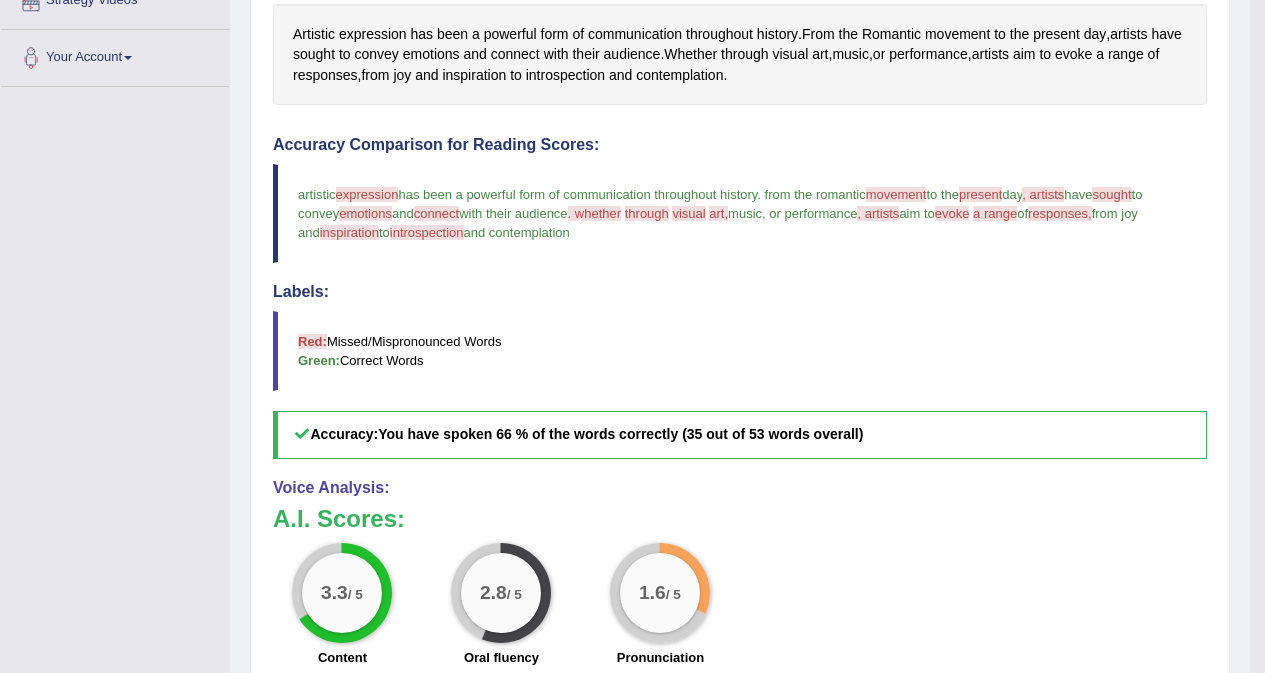 scroll, scrollTop: 77, scrollLeft: 0, axis: vertical 